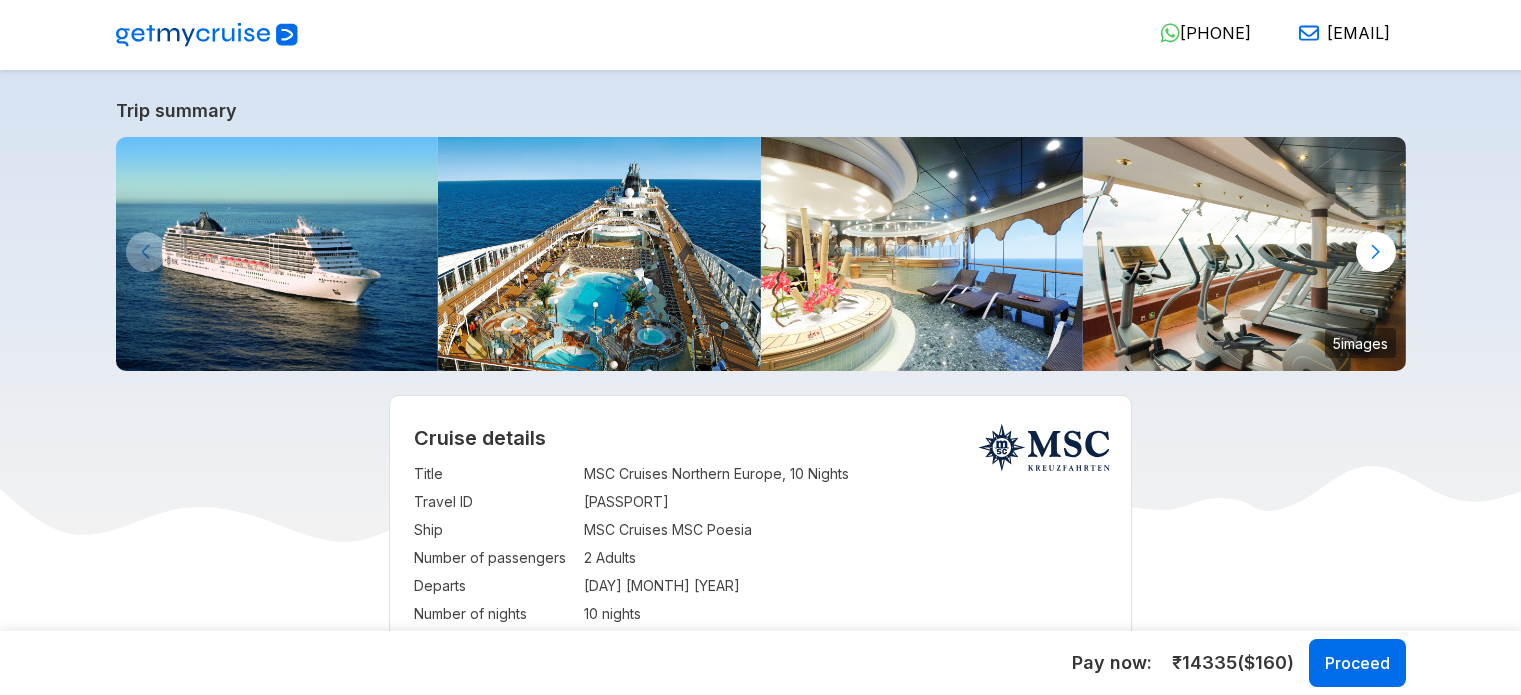 select on "**" 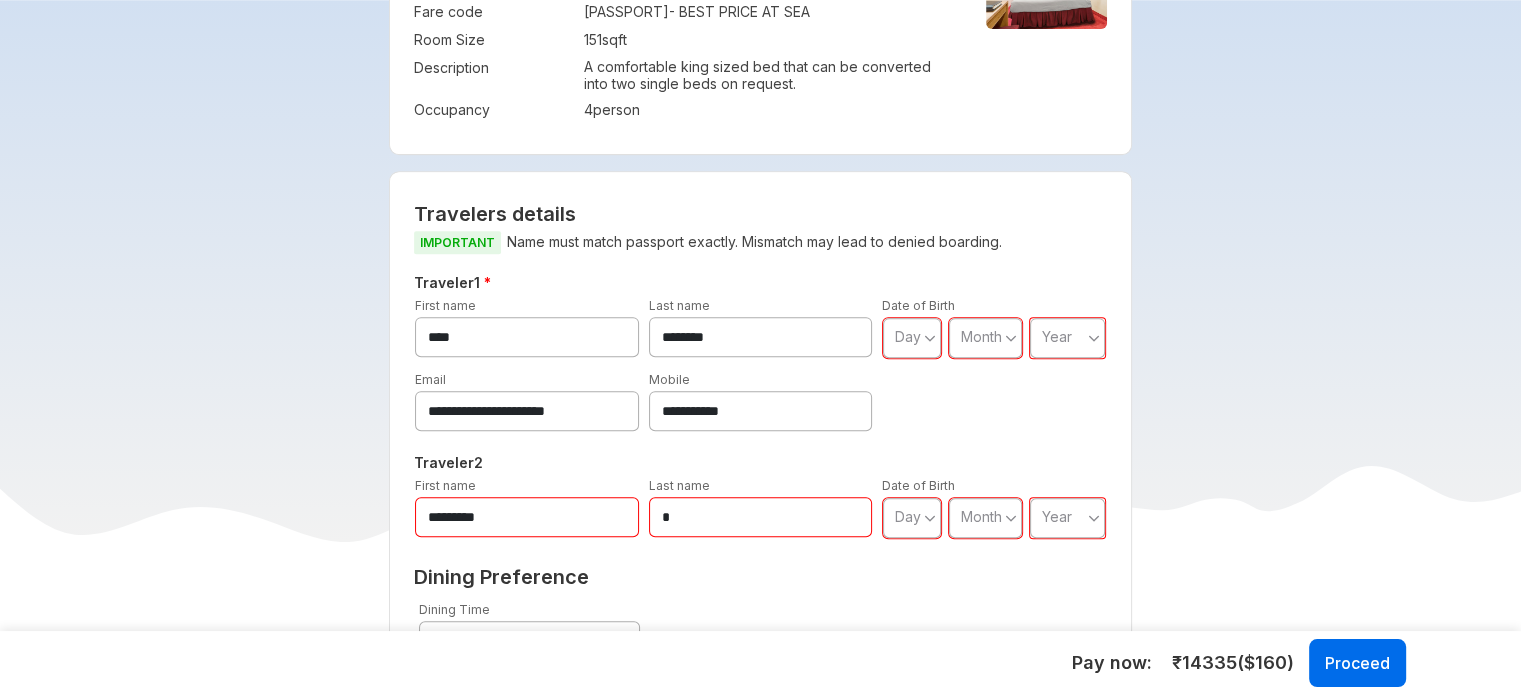 scroll, scrollTop: 0, scrollLeft: 0, axis: both 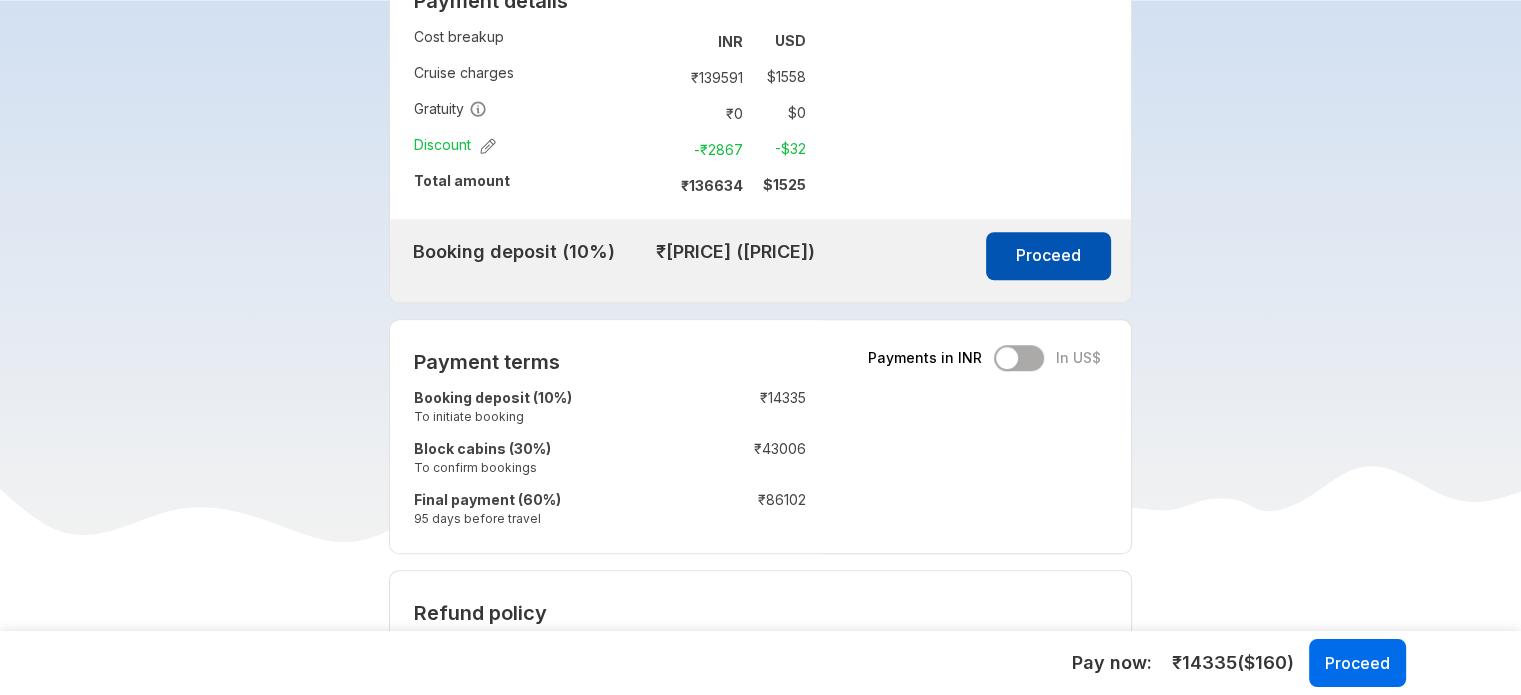 click on "Proceed" at bounding box center [1048, 256] 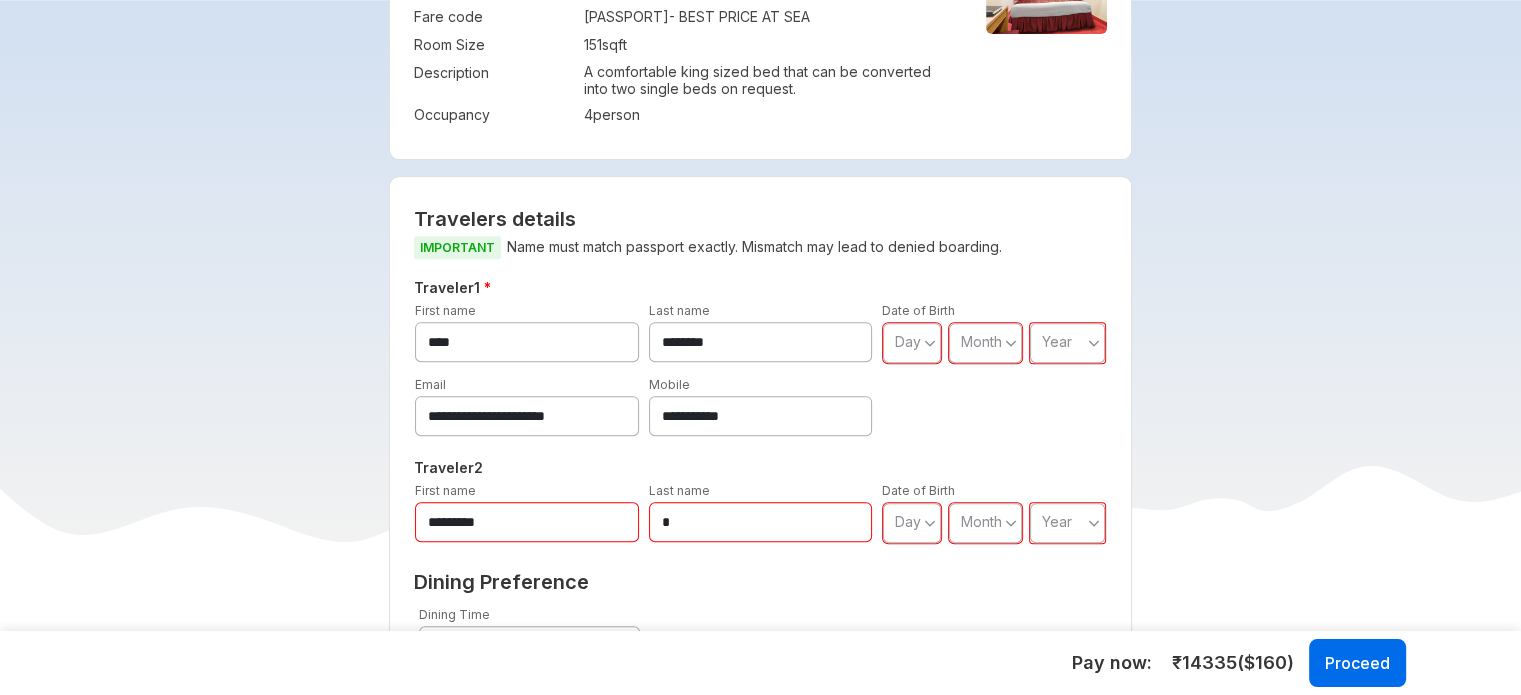 scroll, scrollTop: 785, scrollLeft: 0, axis: vertical 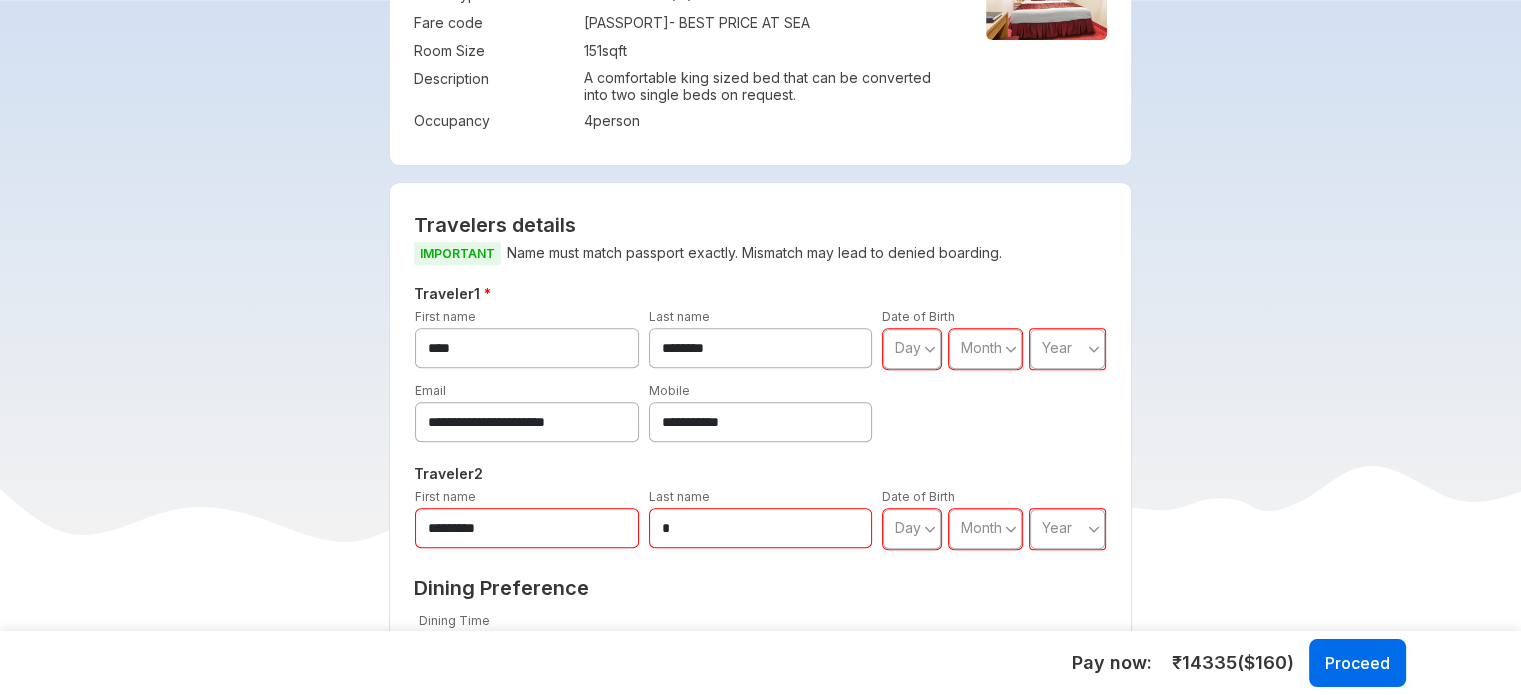 click on "*********" at bounding box center (527, 528) 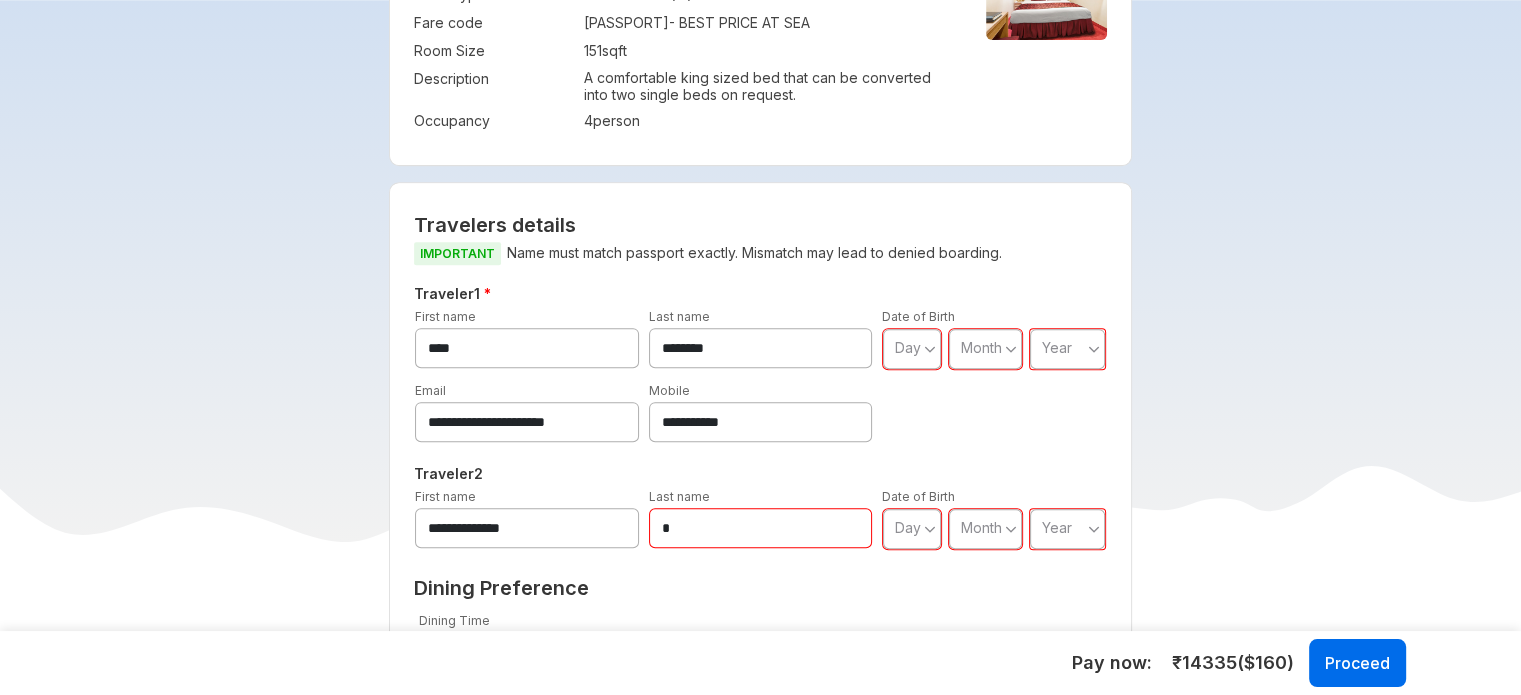 type on "**********" 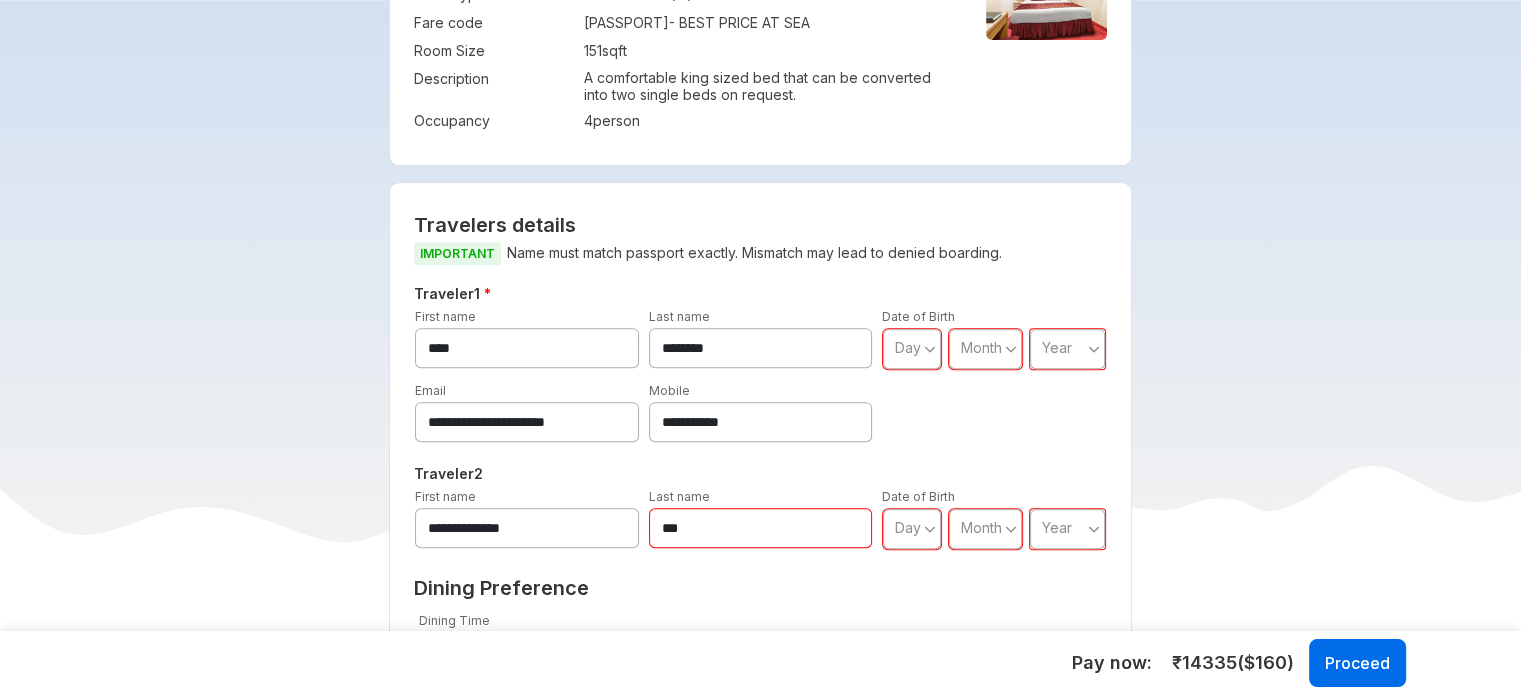 type on "***" 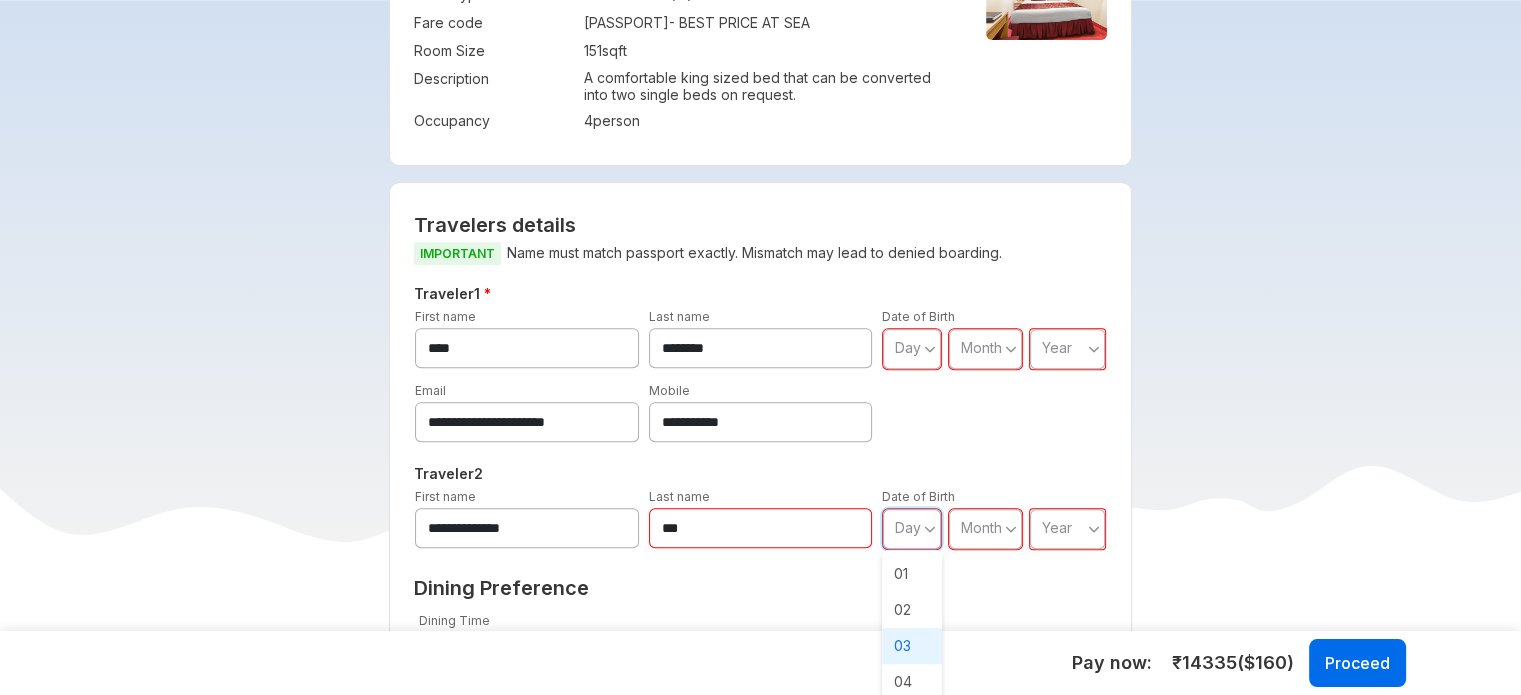 click on "03" at bounding box center [912, 646] 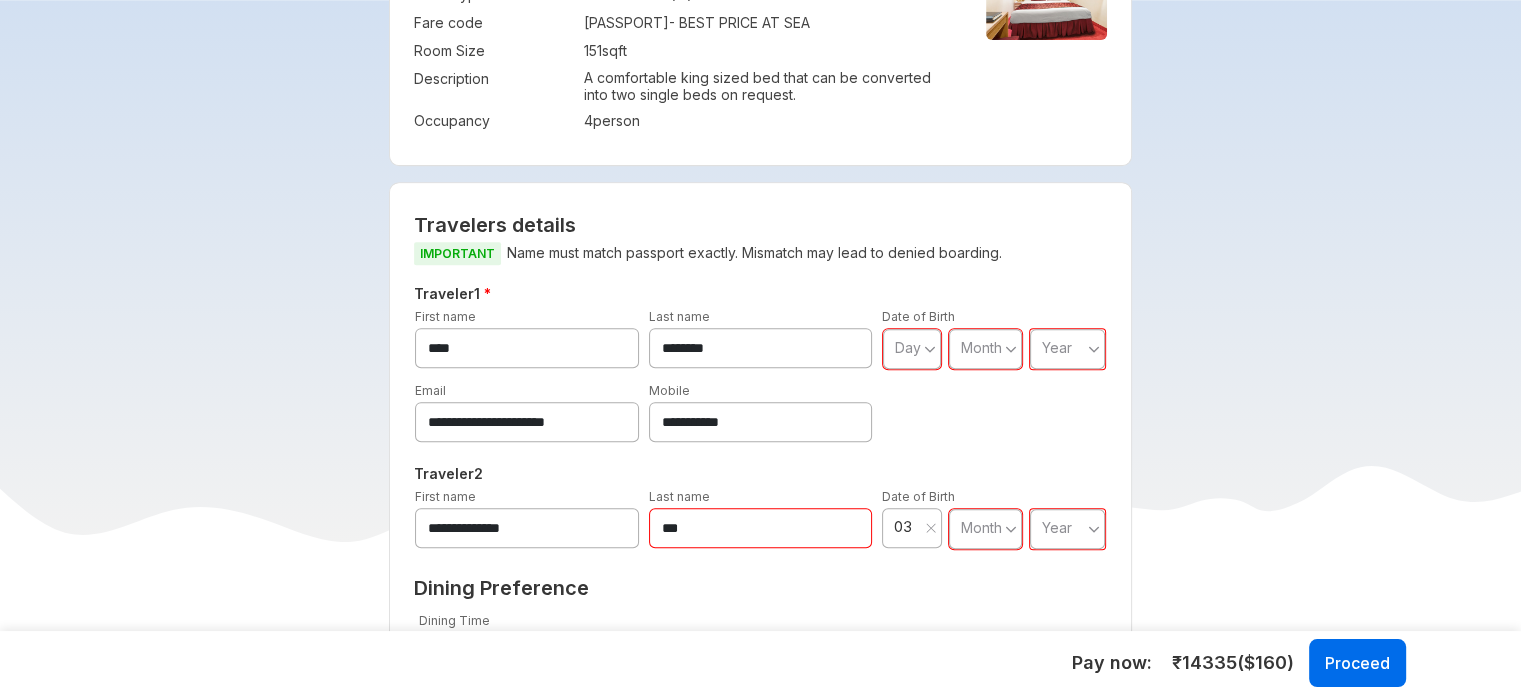 click on "Month" at bounding box center (985, 529) 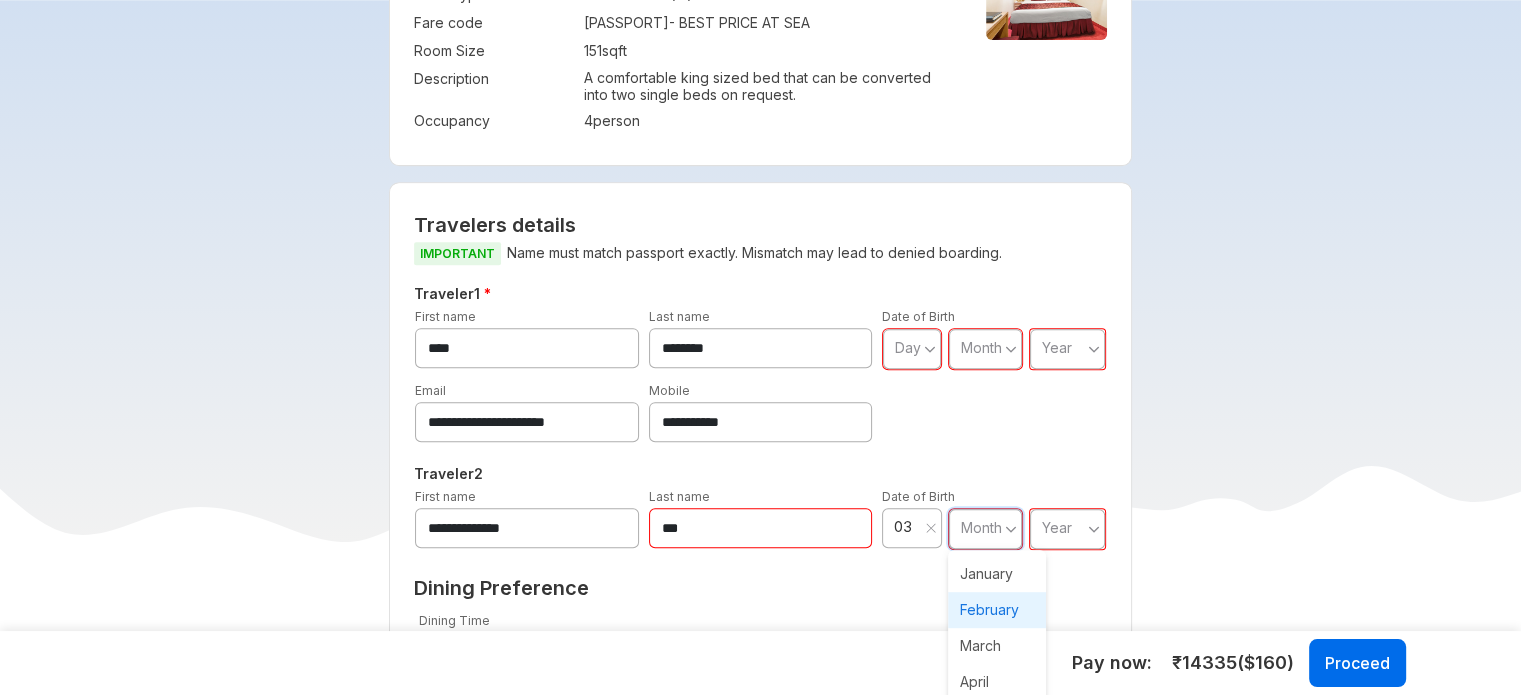 click on "February" at bounding box center [997, 610] 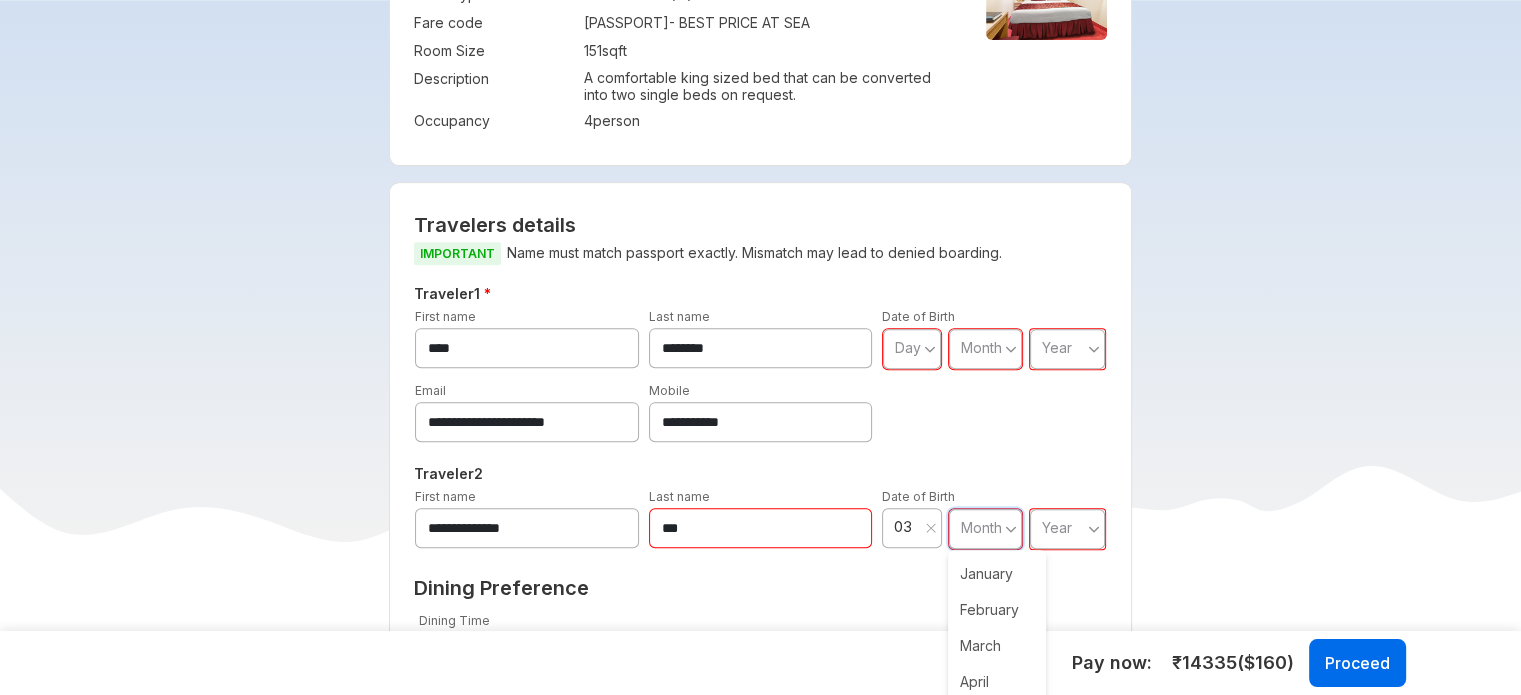 type on "**" 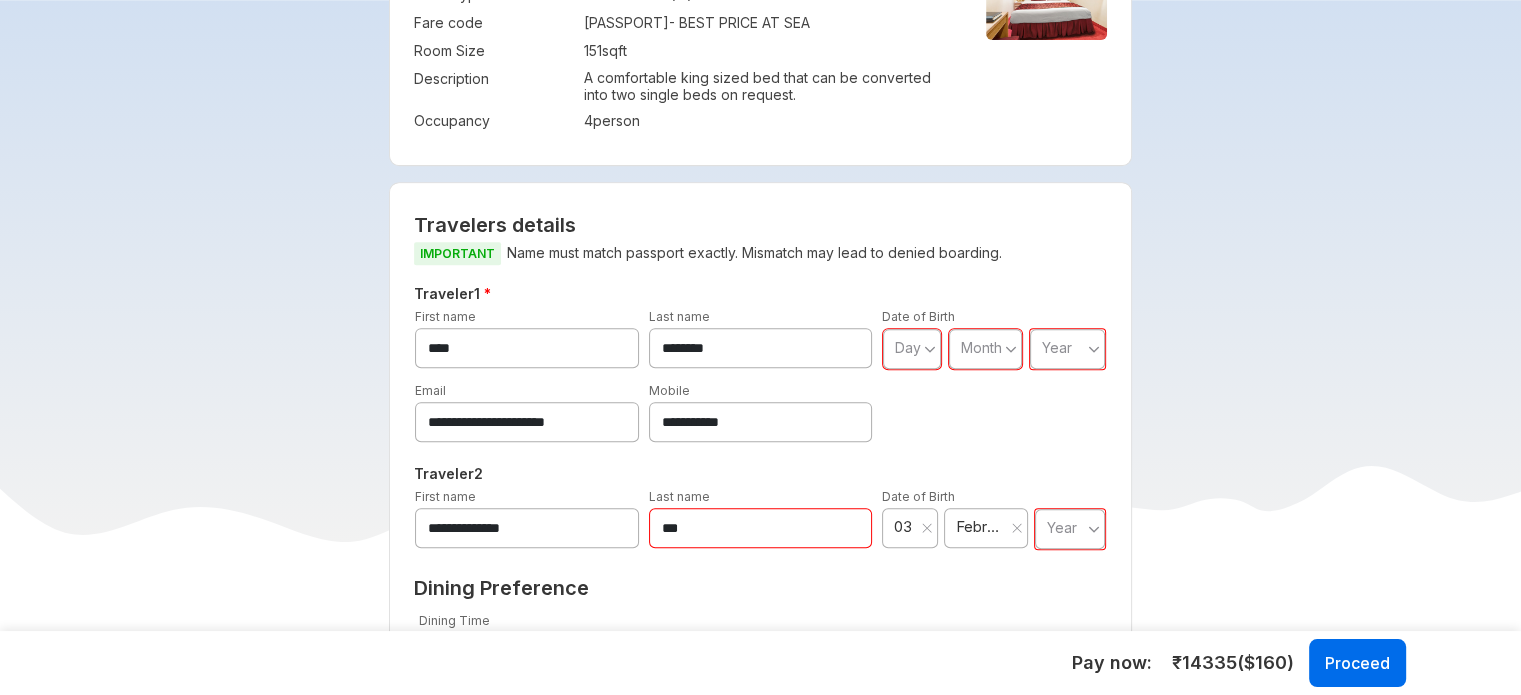 click on "Year" at bounding box center [1062, 527] 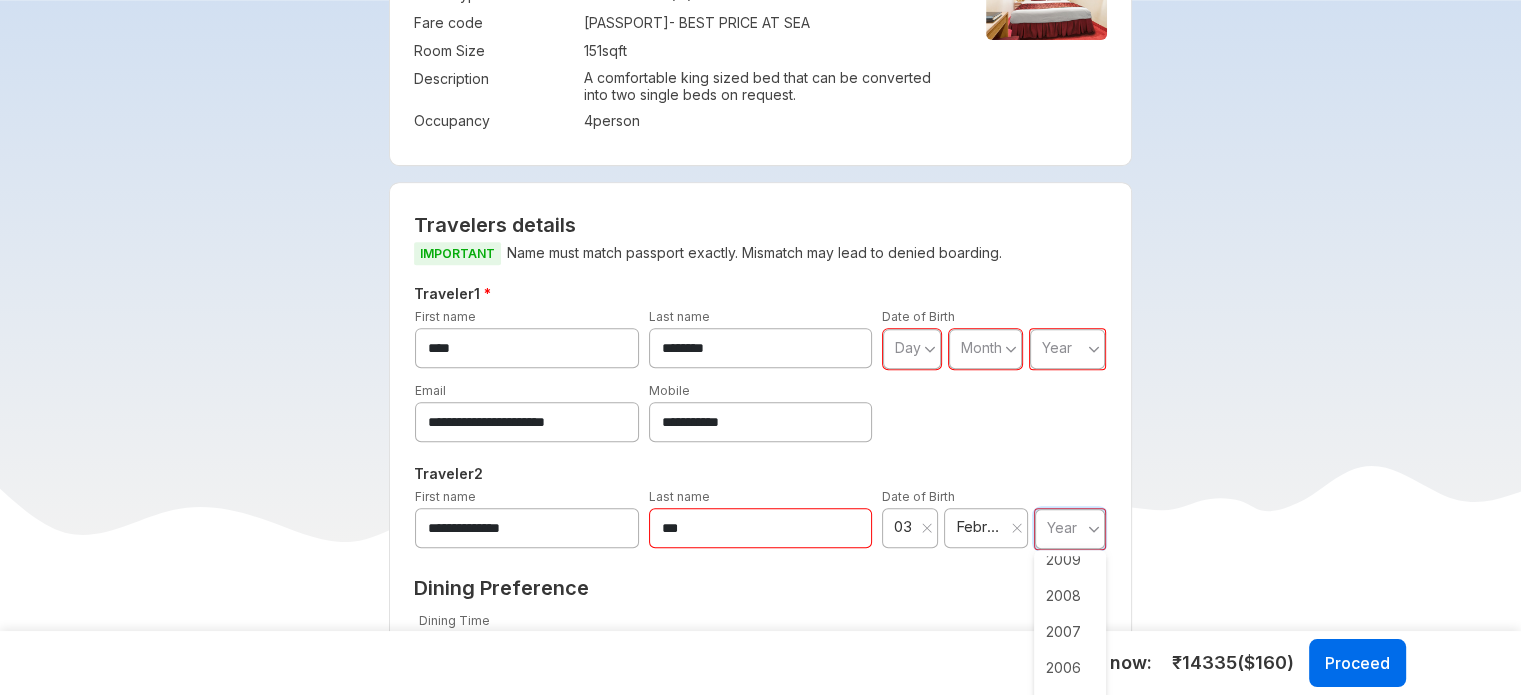 scroll, scrollTop: 900, scrollLeft: 0, axis: vertical 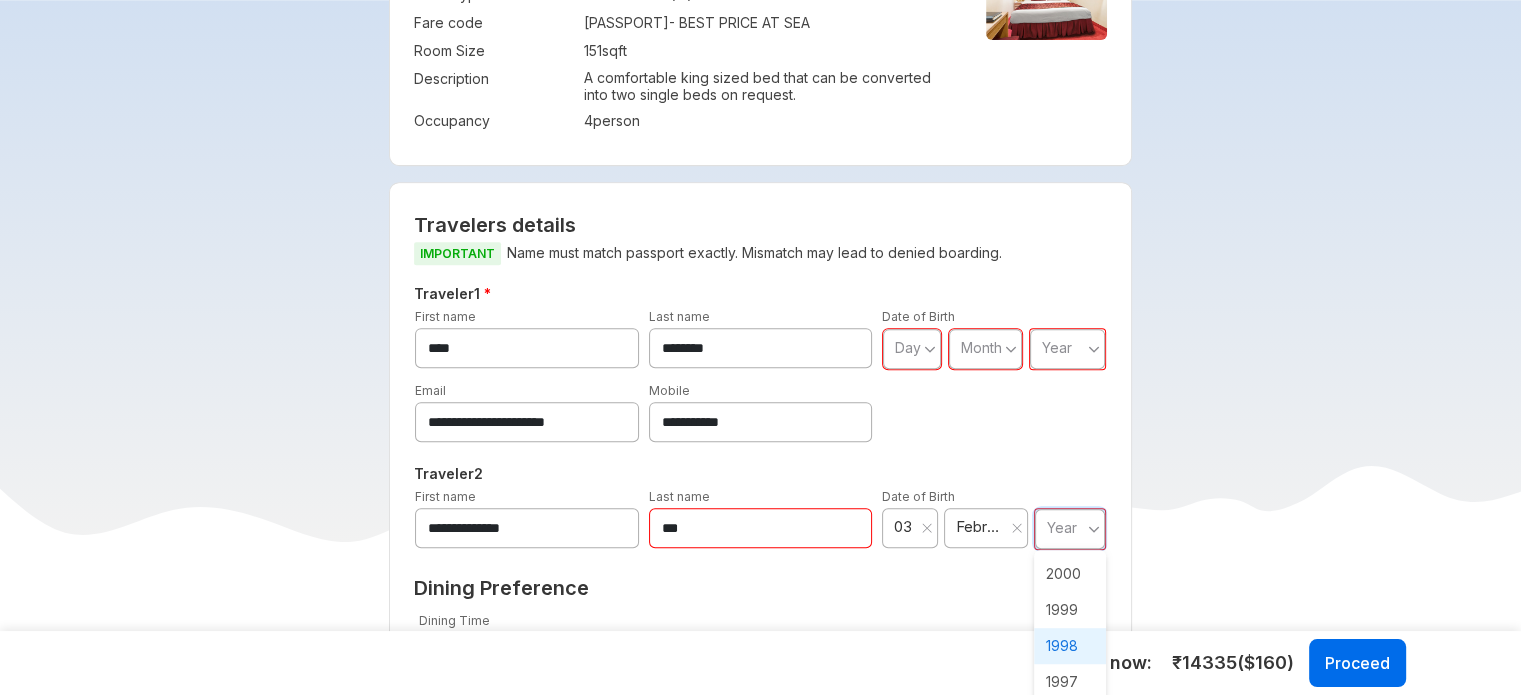click on "1998" at bounding box center [1070, 646] 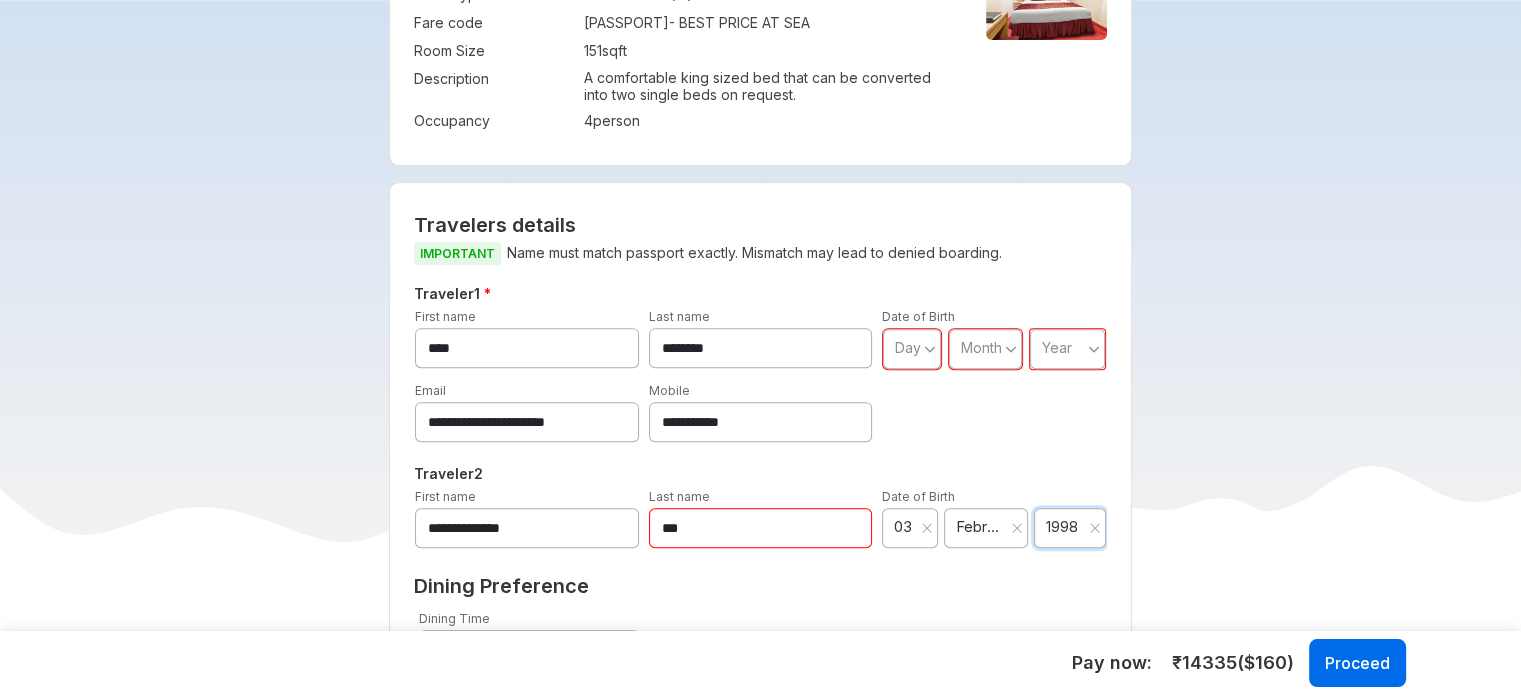 type on "****" 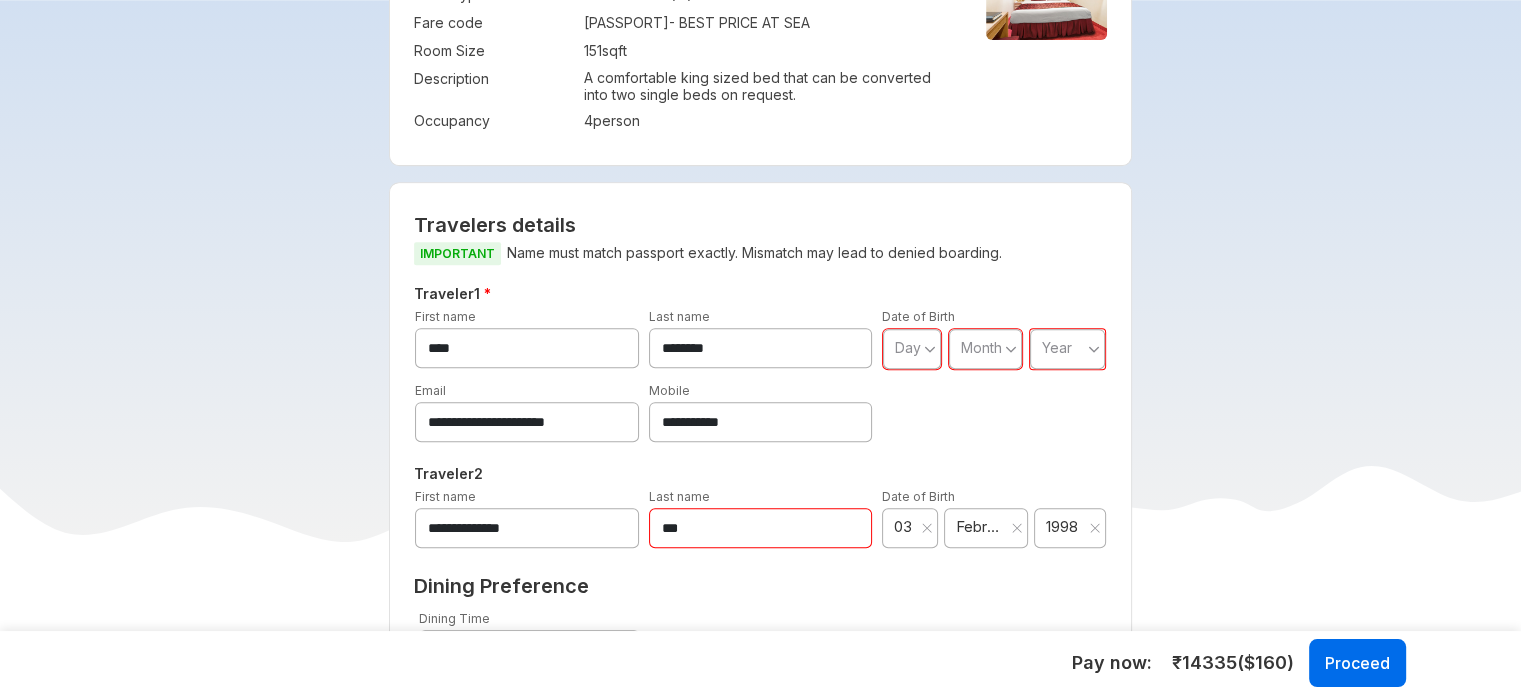 click on "Day" at bounding box center [912, 349] 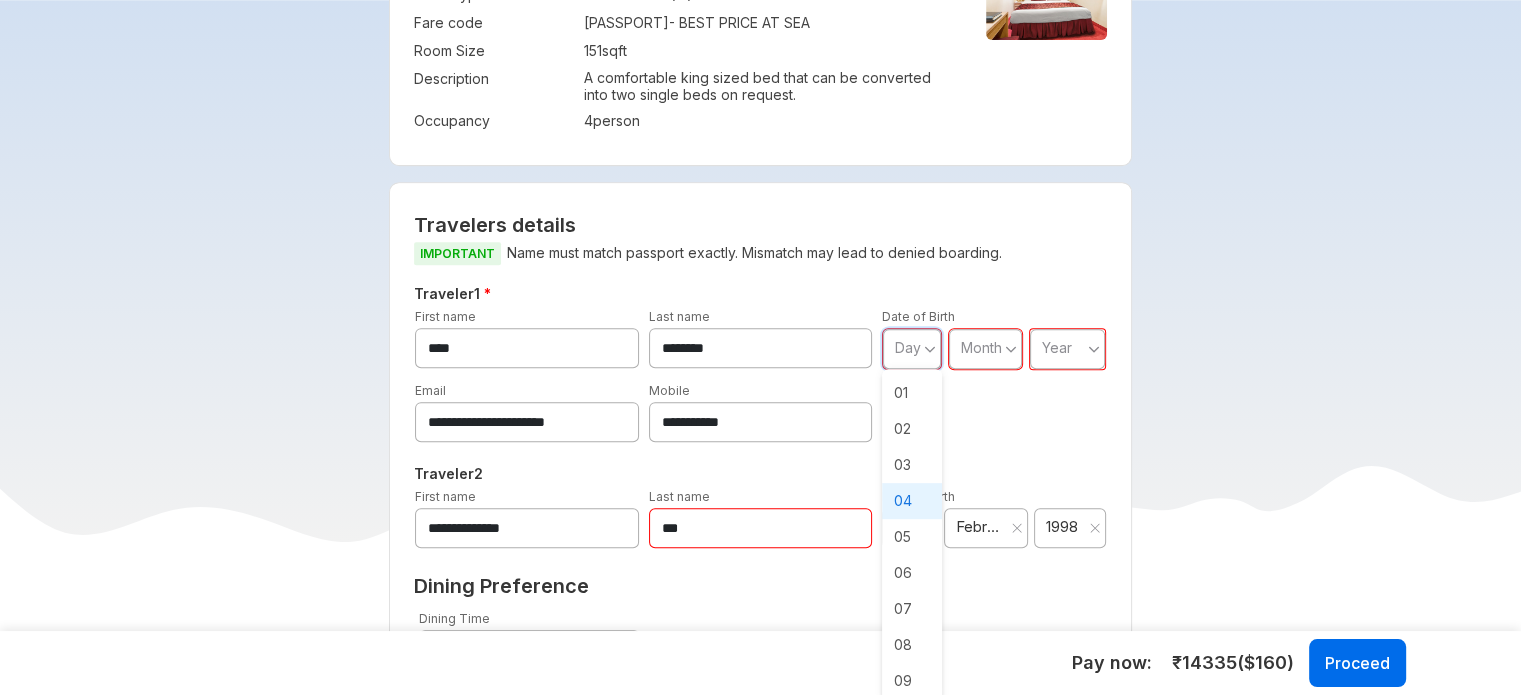 click on "04" at bounding box center [912, 501] 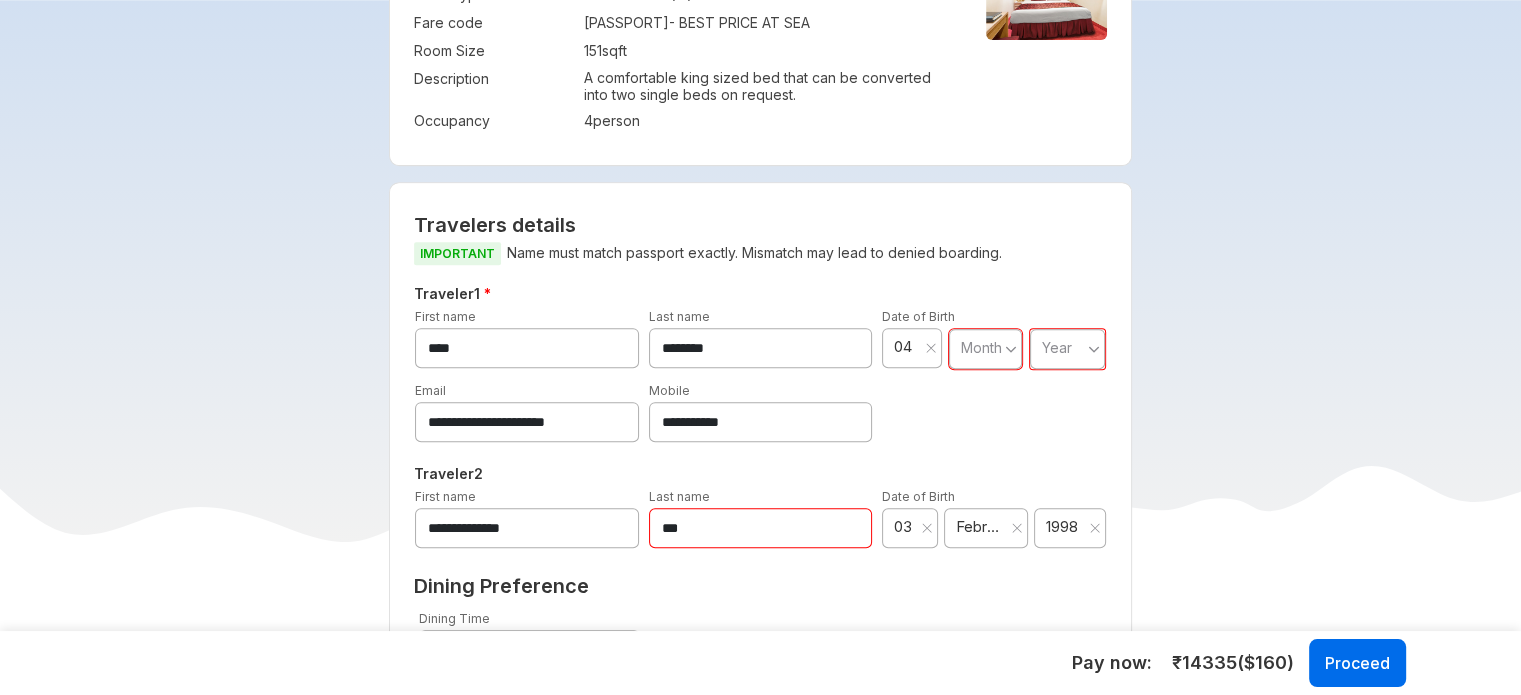 click on "Month" at bounding box center (981, 347) 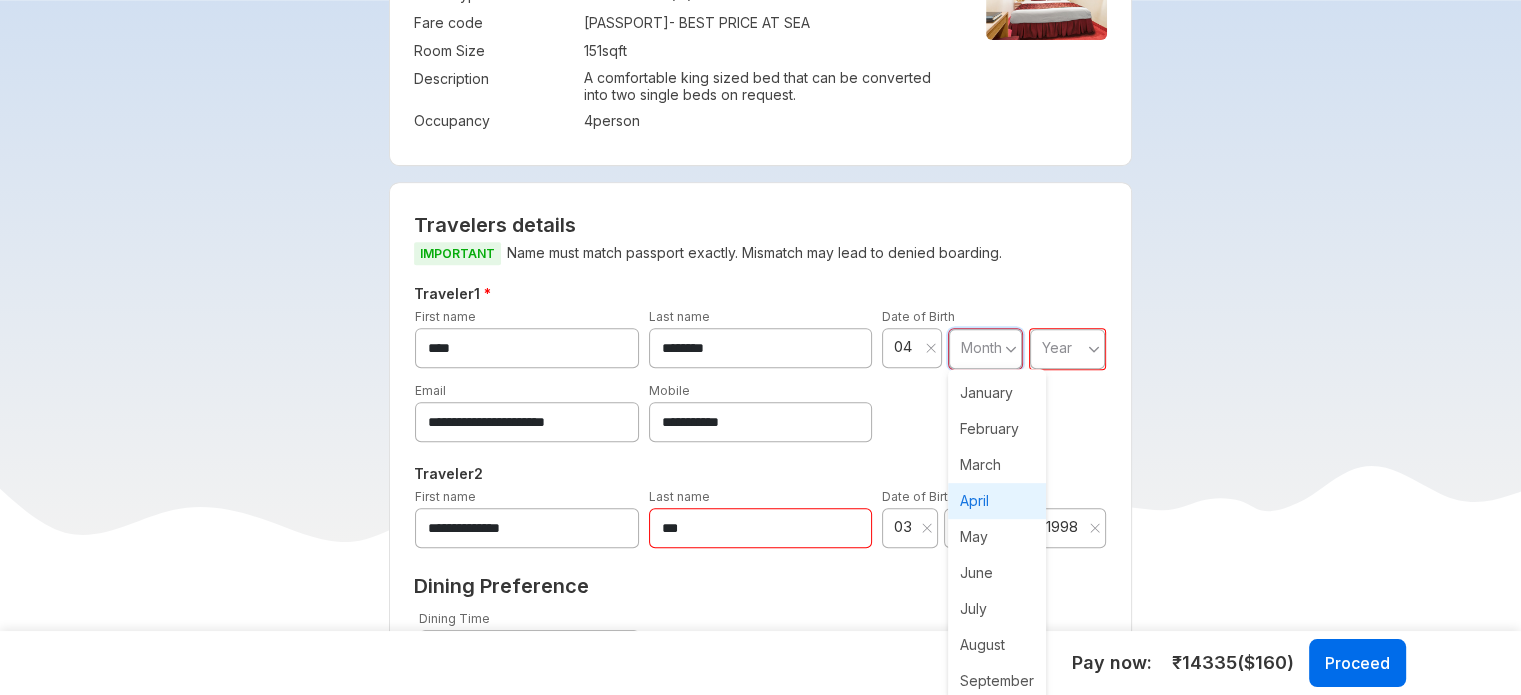 click on "April" at bounding box center [997, 501] 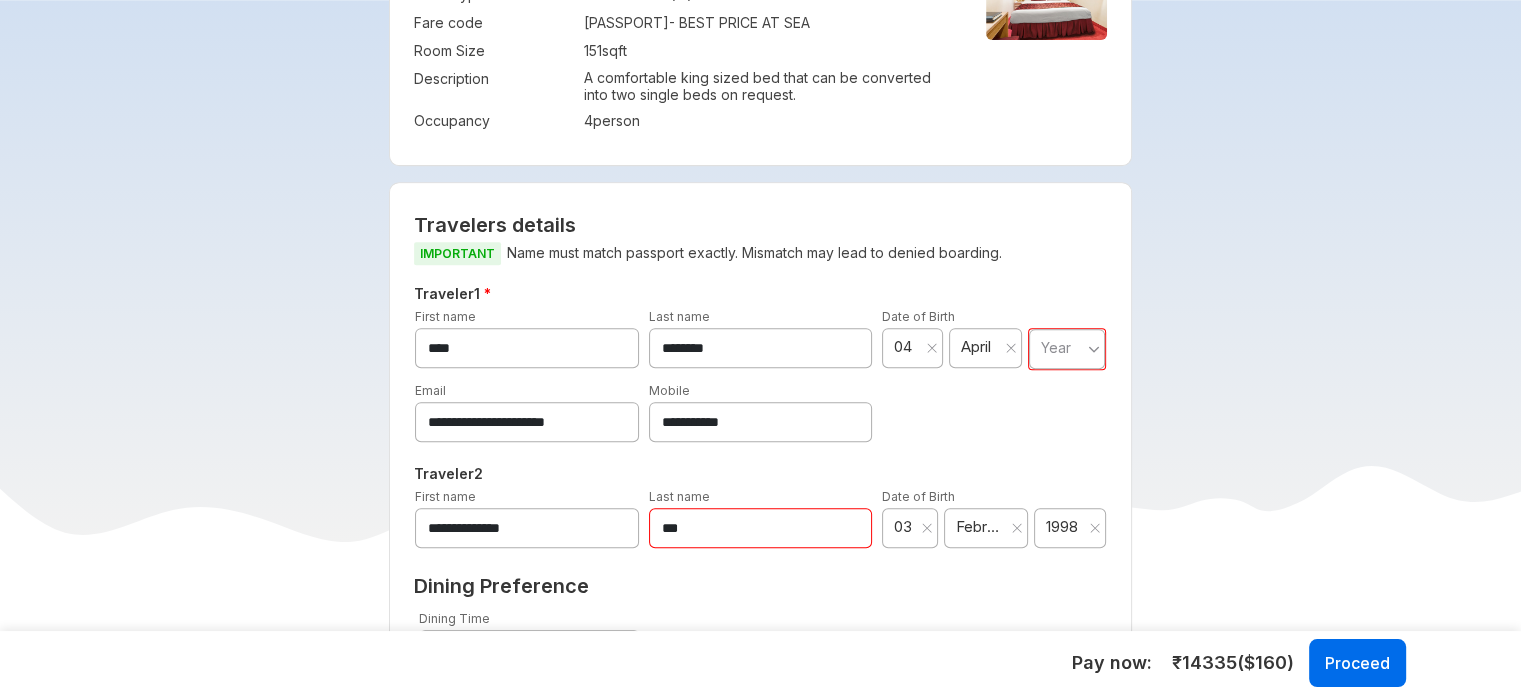 click on "Year" at bounding box center [1056, 347] 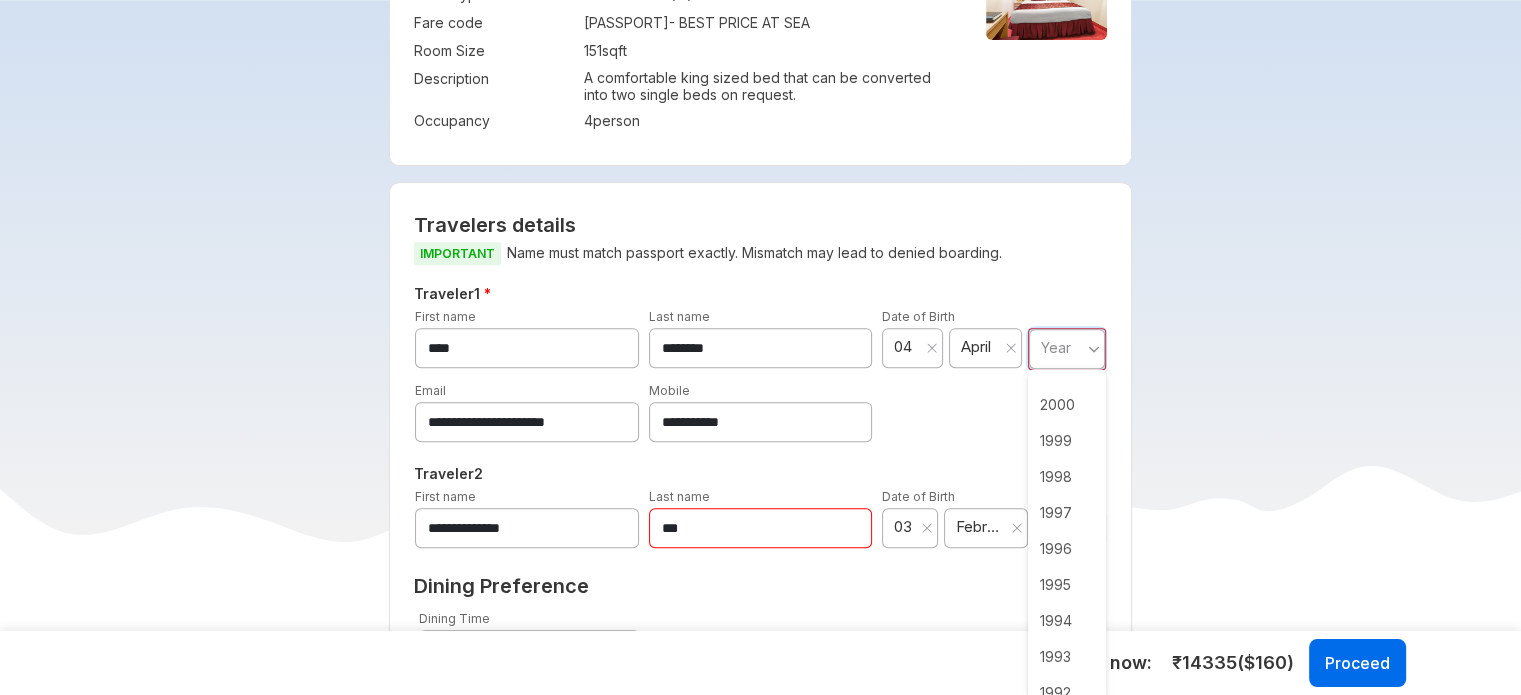 scroll, scrollTop: 1200, scrollLeft: 0, axis: vertical 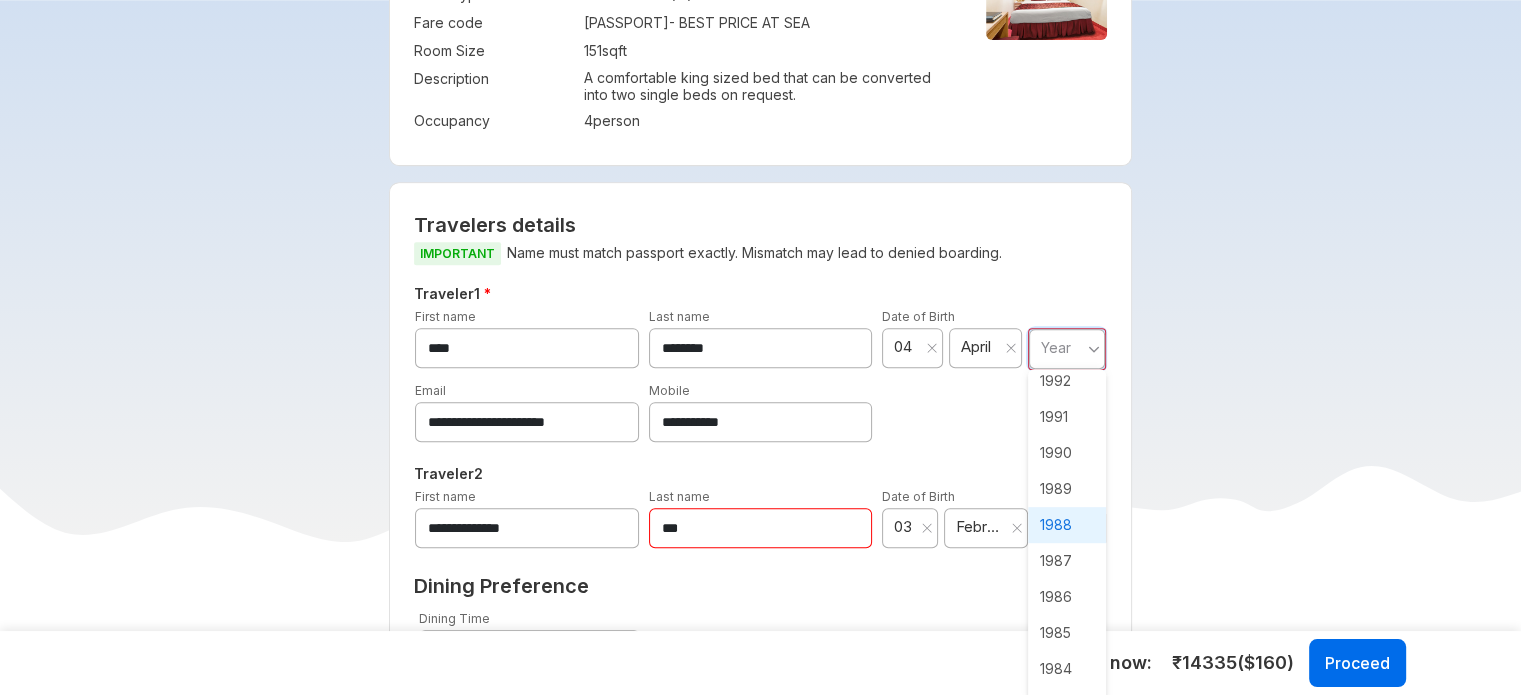 click on "1988" at bounding box center [1067, 525] 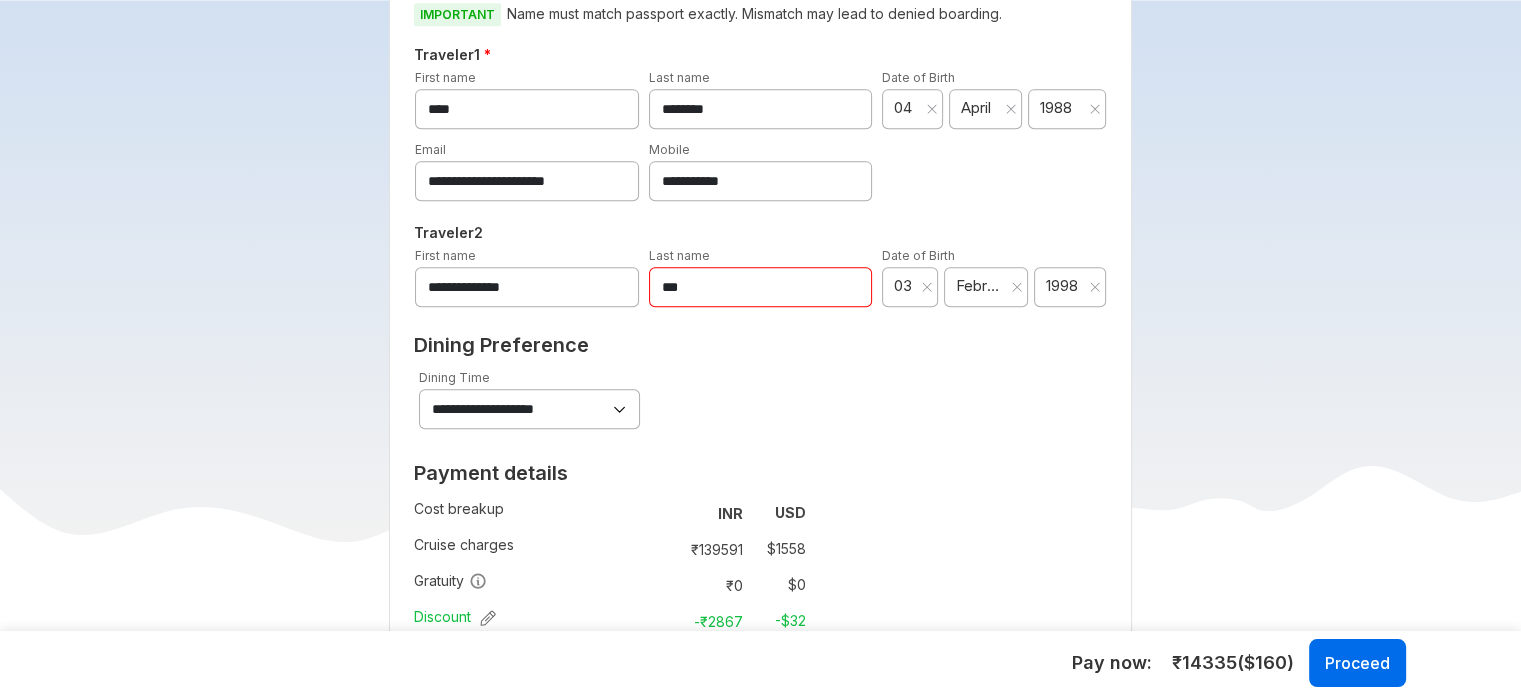 scroll, scrollTop: 1185, scrollLeft: 0, axis: vertical 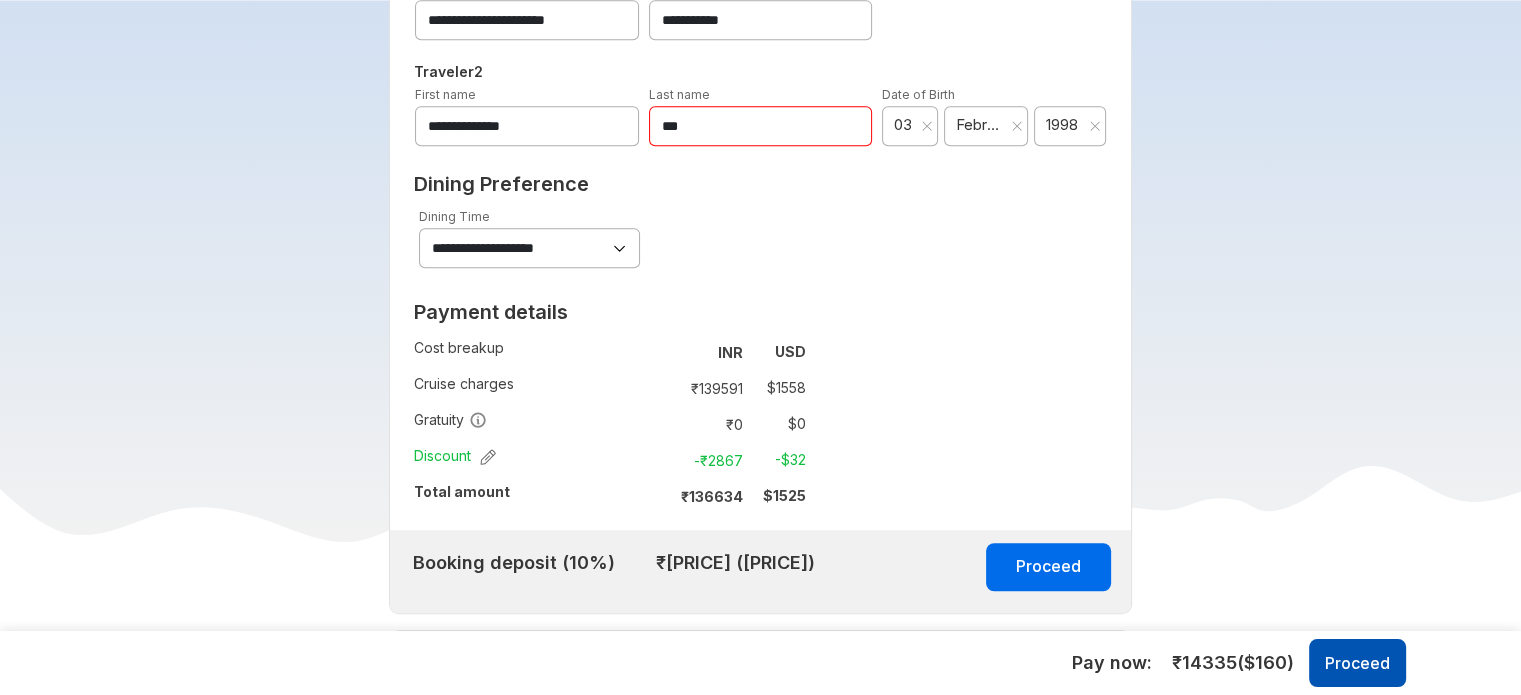 click on "Proceed" at bounding box center [1357, 663] 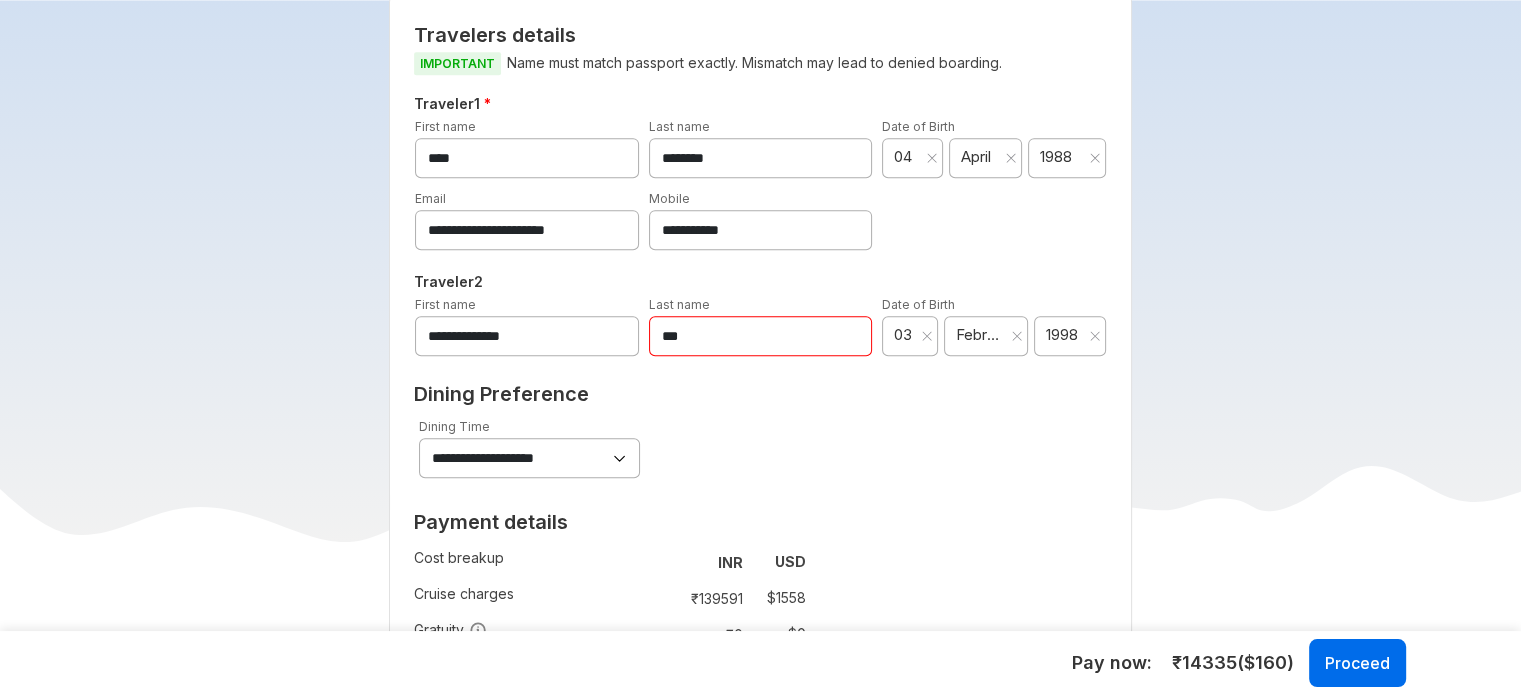 scroll, scrollTop: 964, scrollLeft: 0, axis: vertical 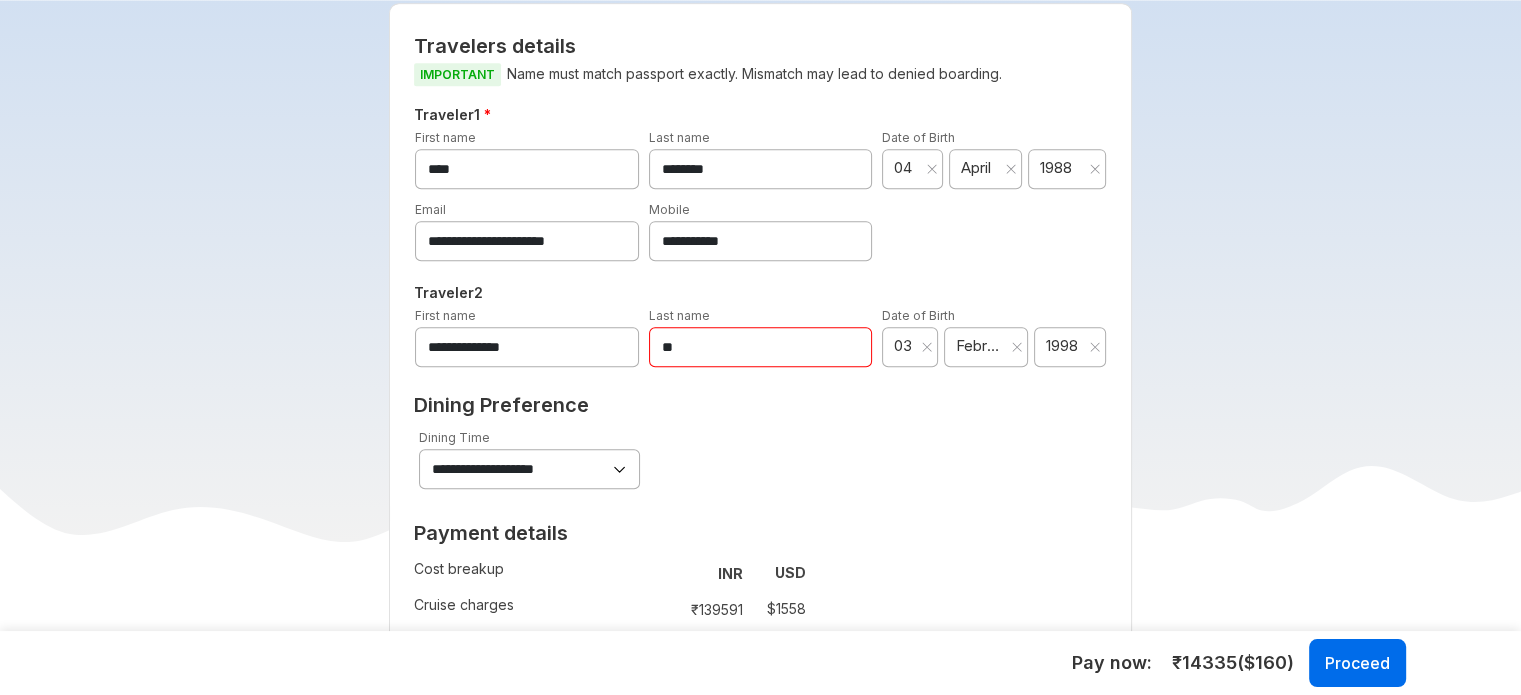 type on "*" 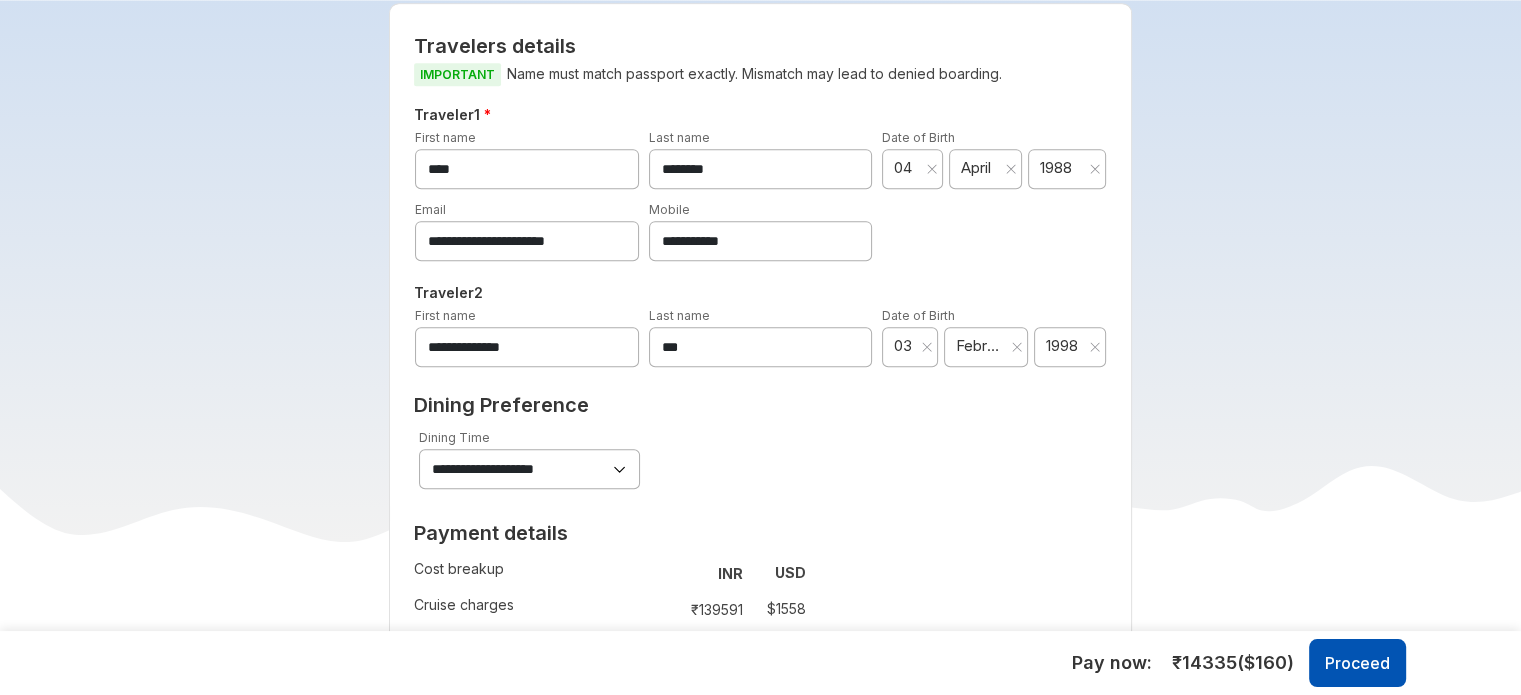 type on "***" 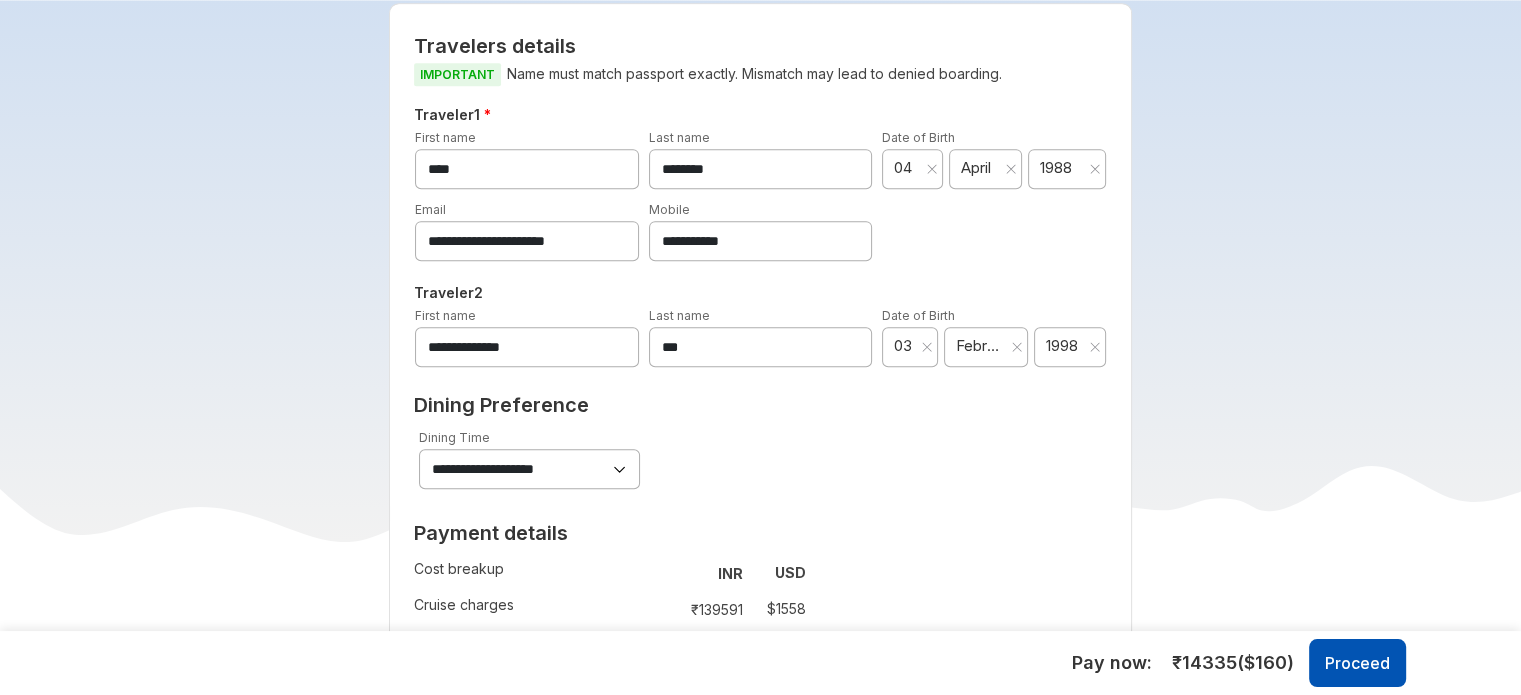 click on "Proceed" at bounding box center [1357, 663] 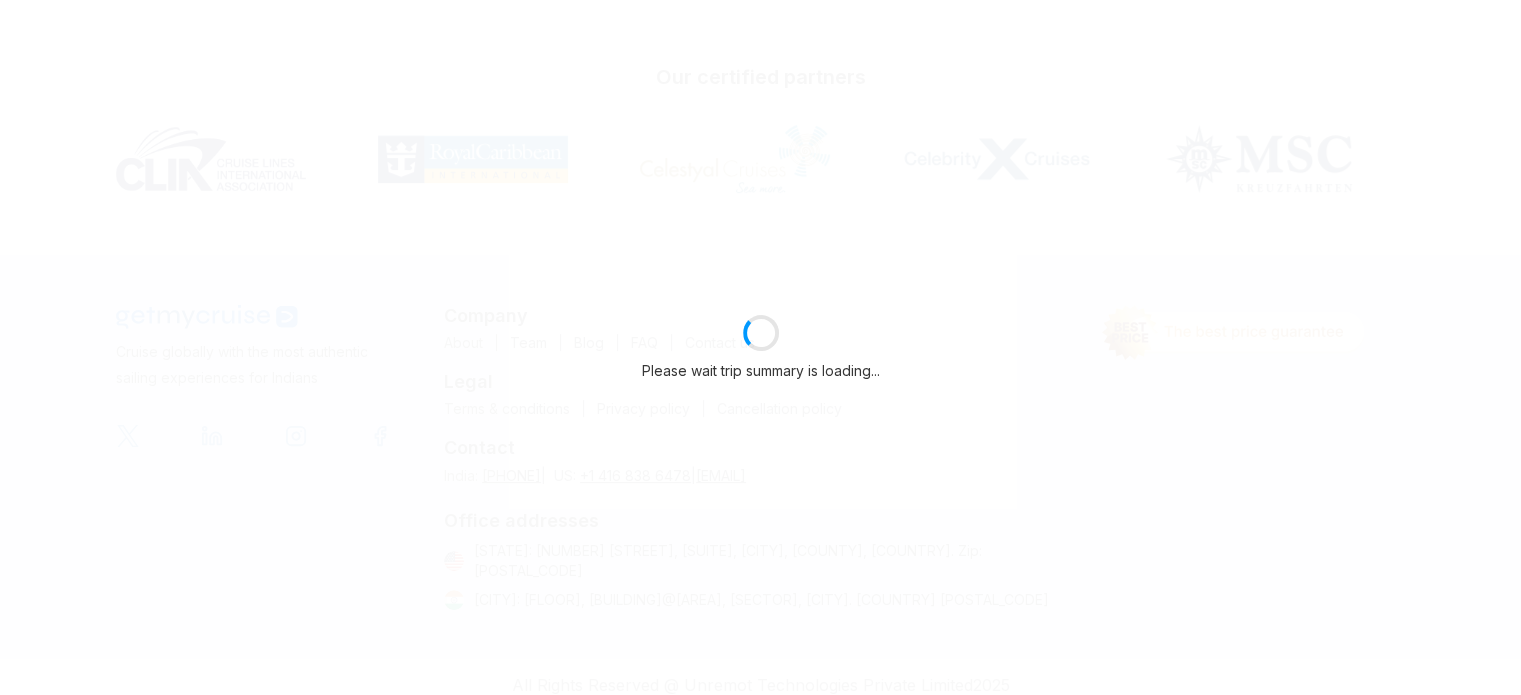 select on "**" 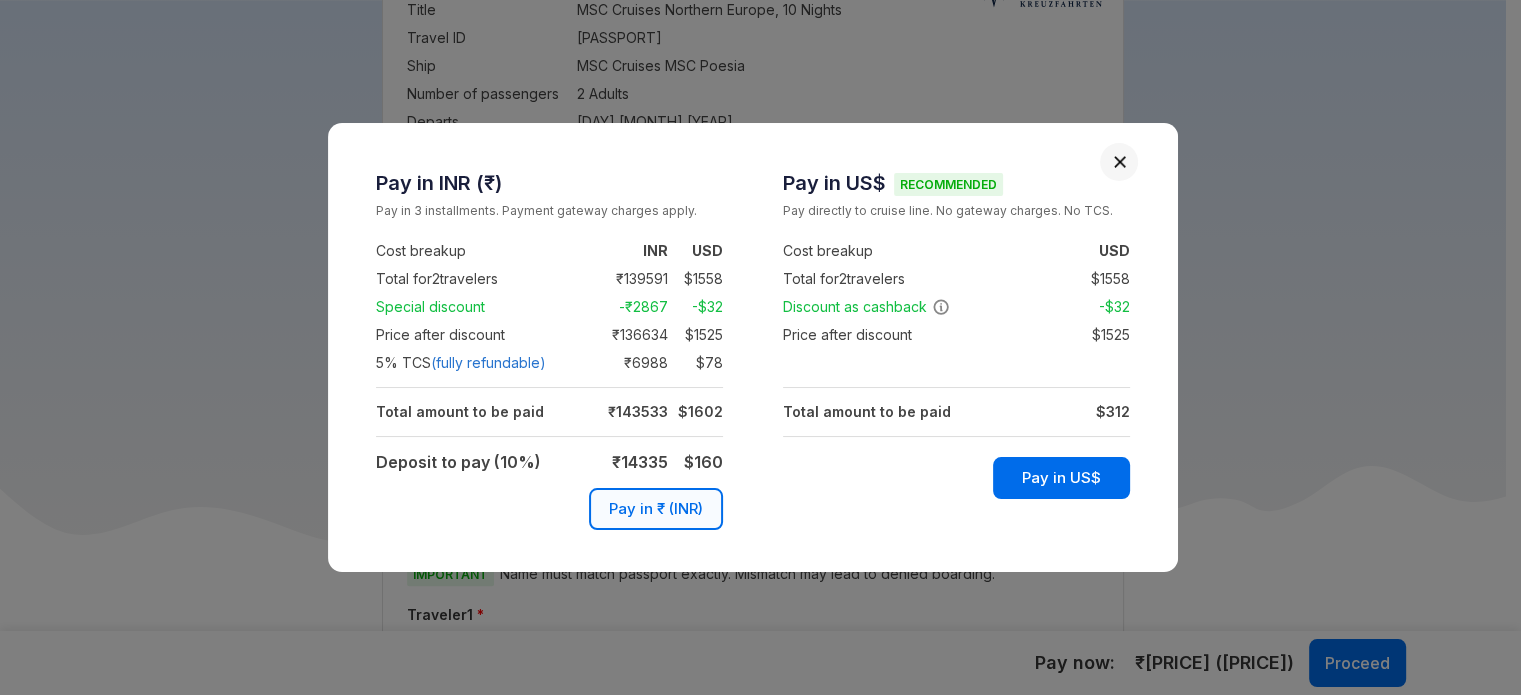 scroll, scrollTop: 964, scrollLeft: 0, axis: vertical 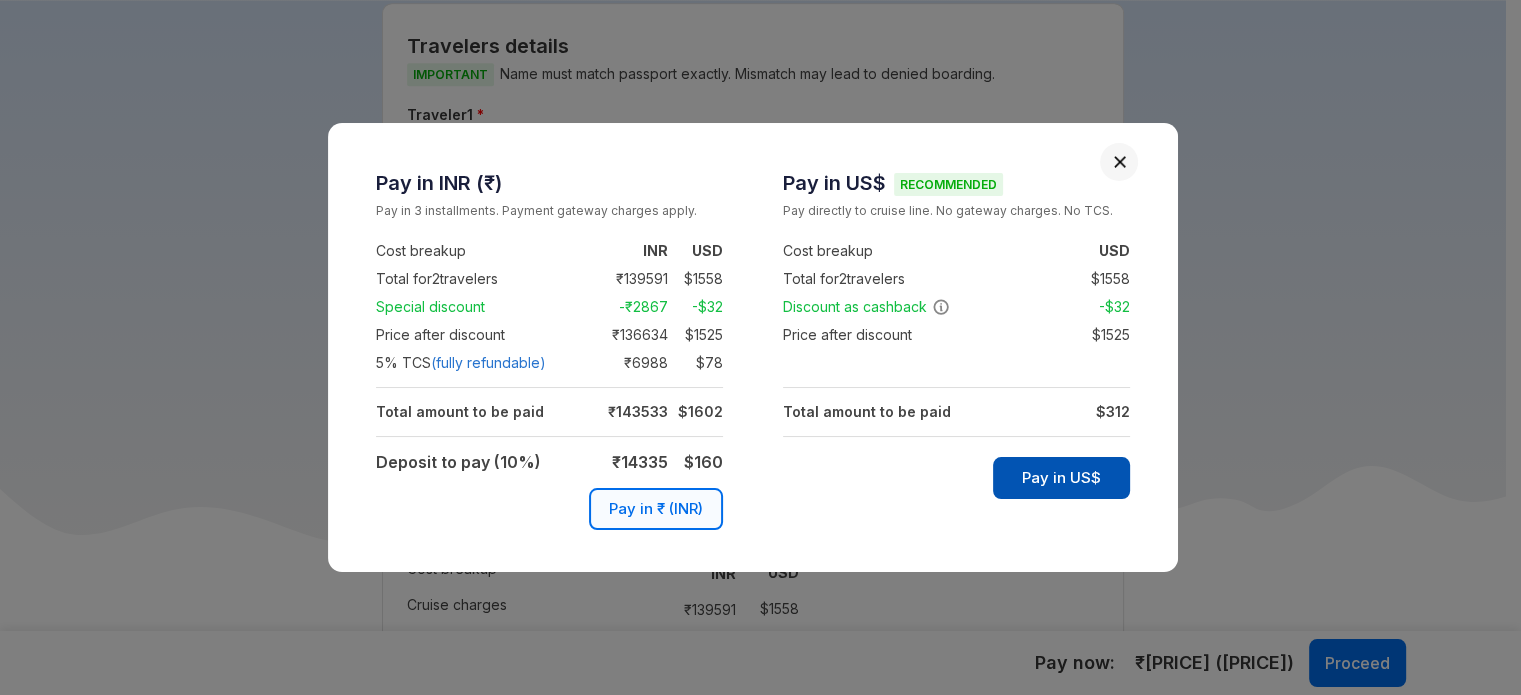 click on "Pay in US$" at bounding box center [1061, 478] 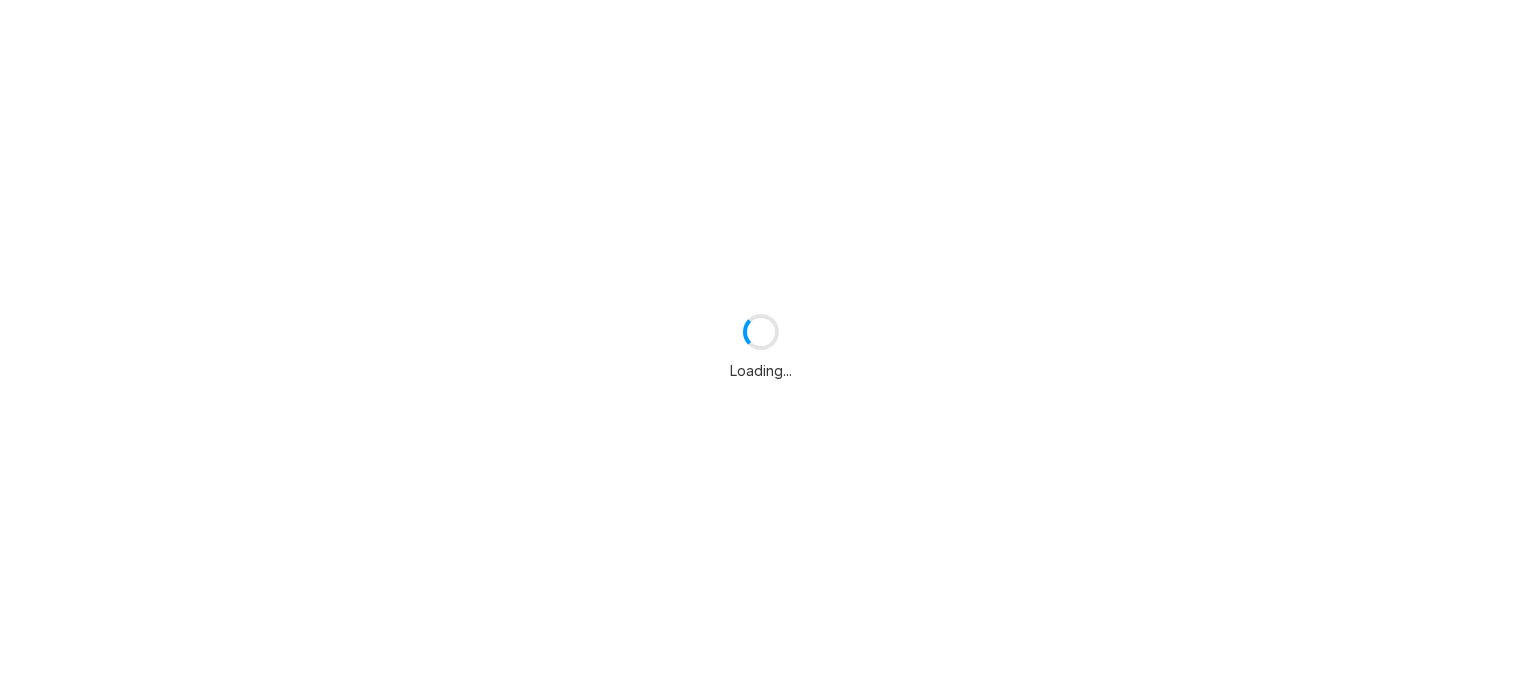 scroll, scrollTop: 0, scrollLeft: 0, axis: both 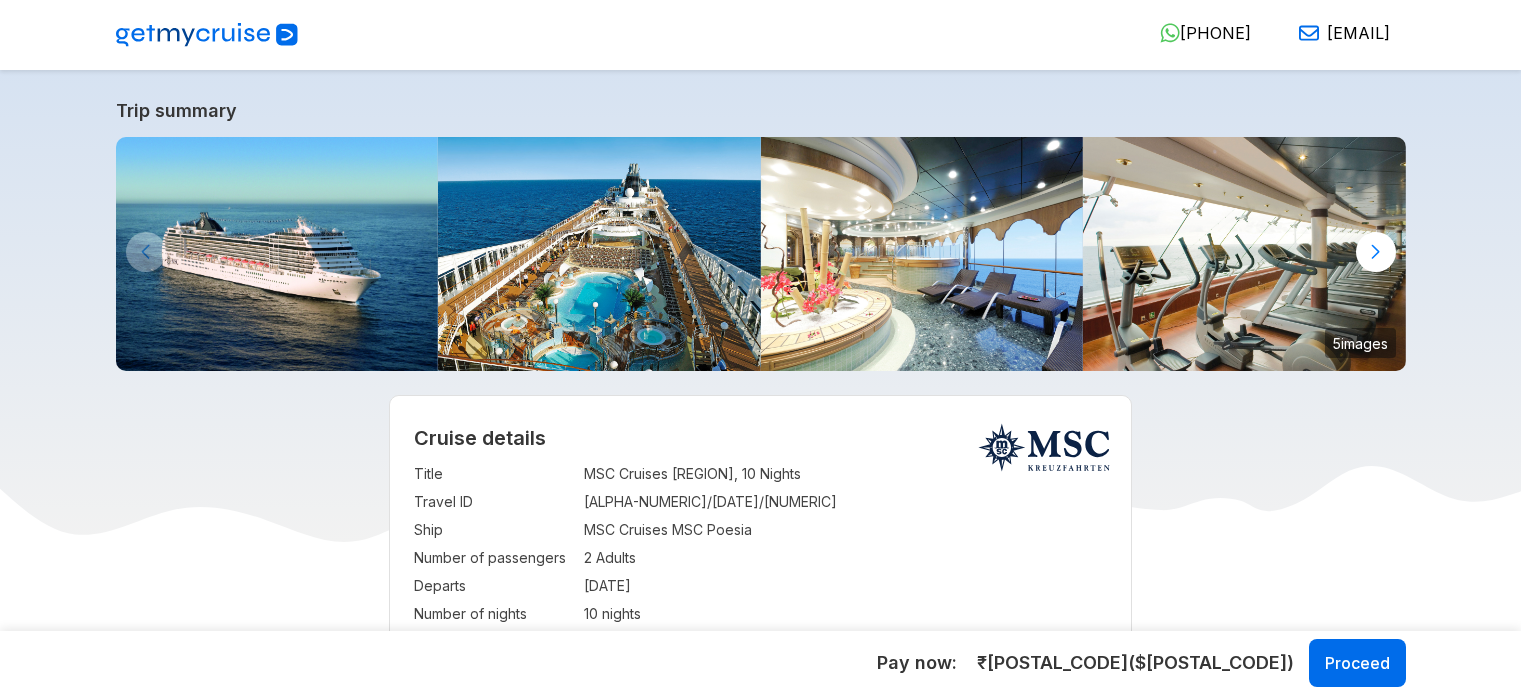 select on "**" 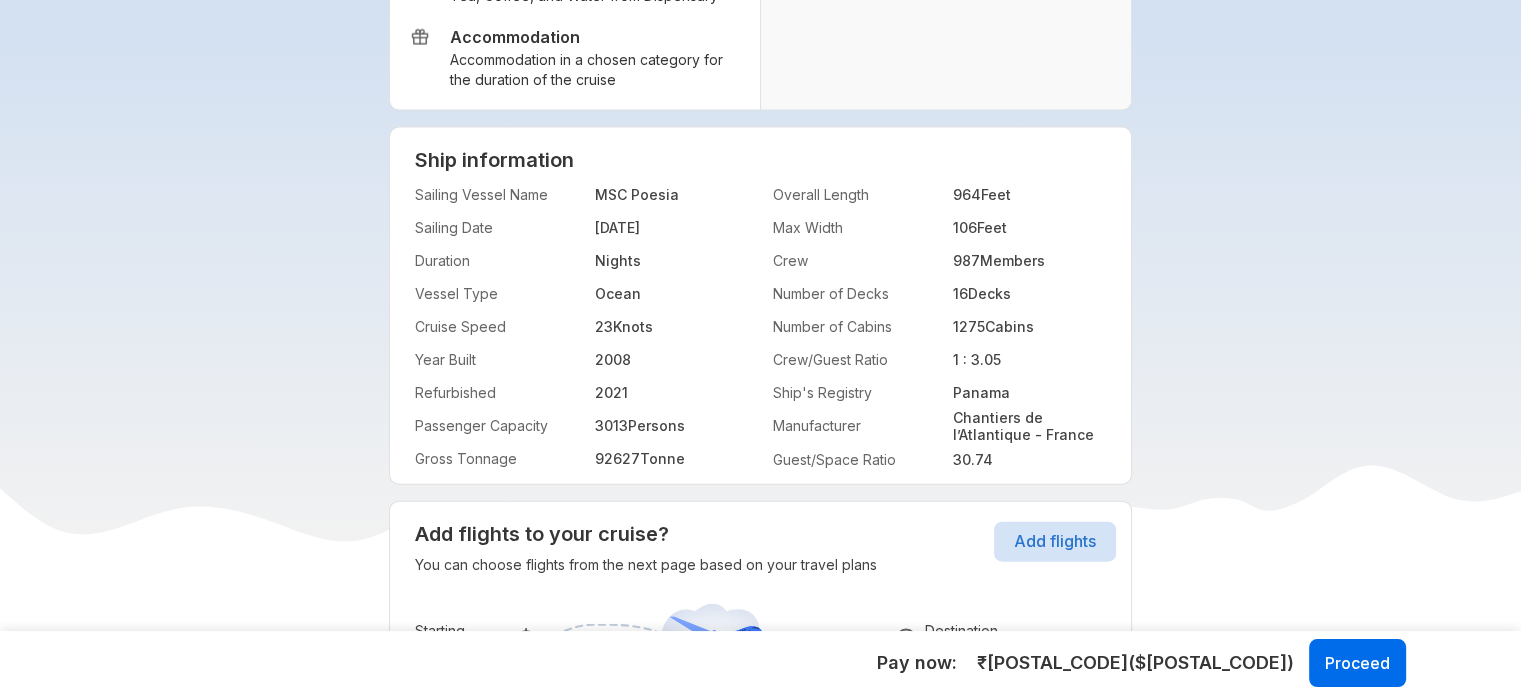 scroll, scrollTop: 0, scrollLeft: 0, axis: both 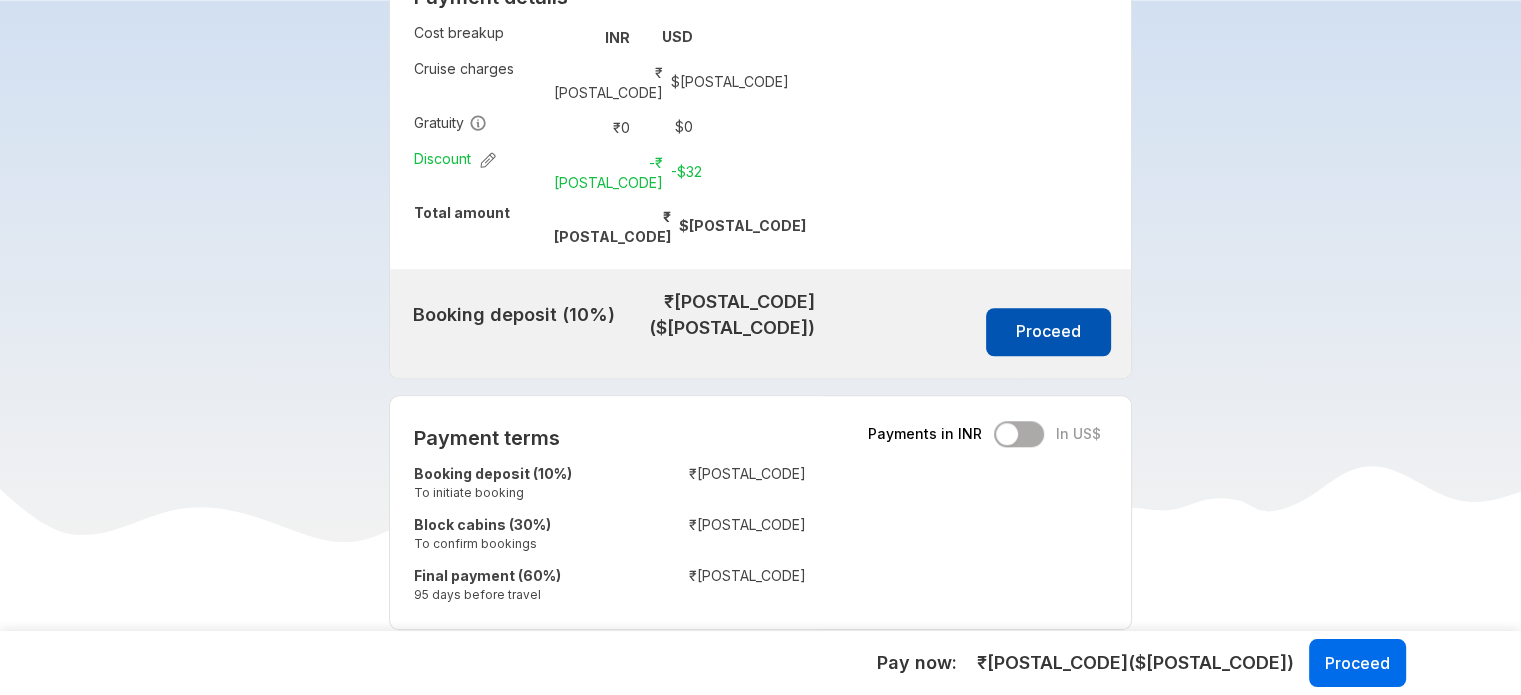 click on "Proceed" at bounding box center [1048, 332] 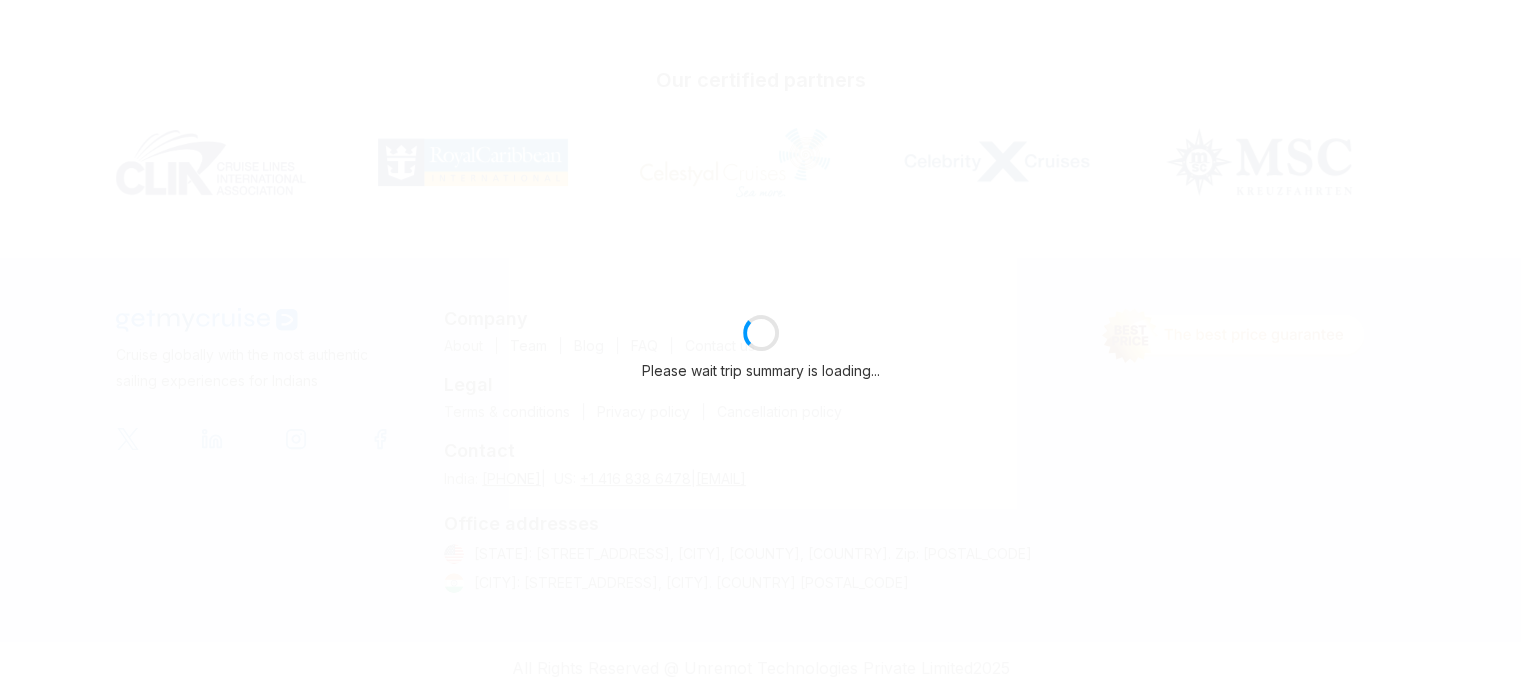 scroll, scrollTop: 464, scrollLeft: 0, axis: vertical 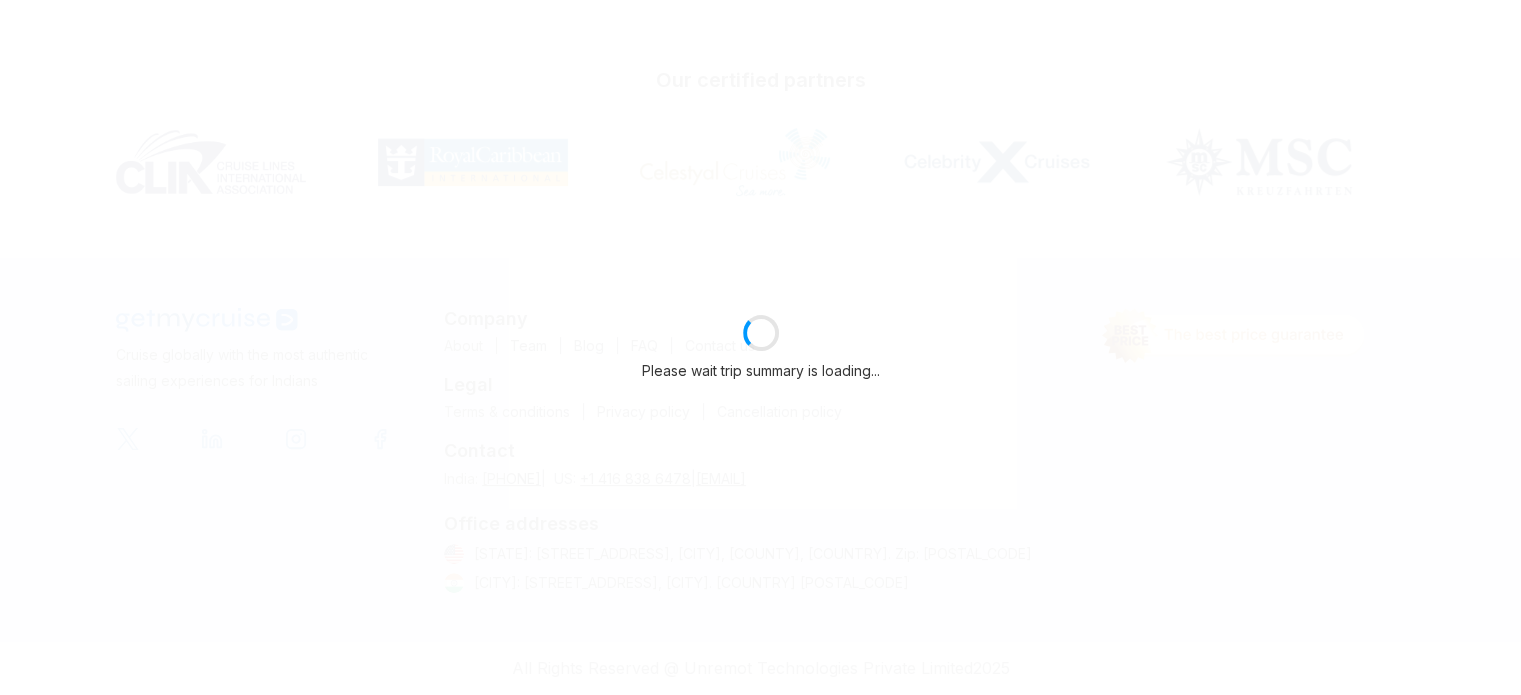 select on "**" 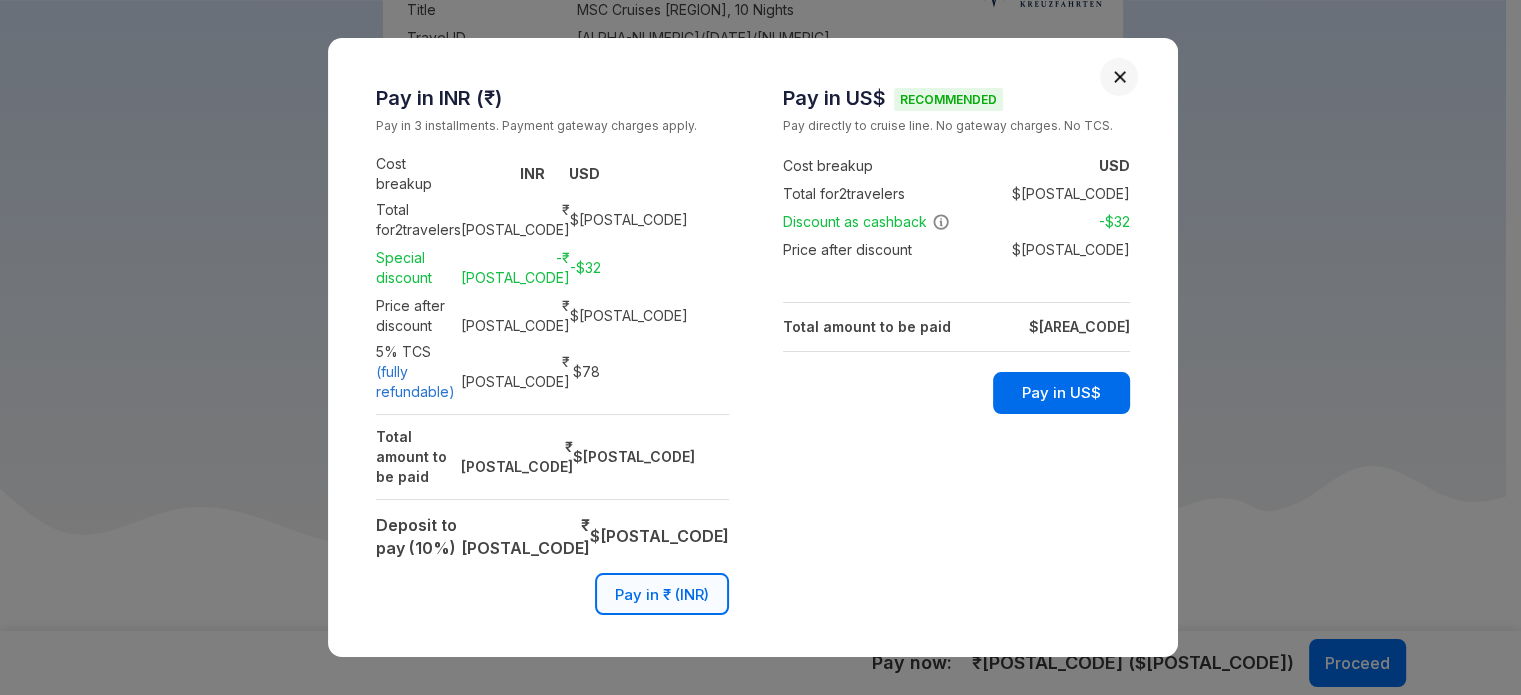 scroll, scrollTop: 1500, scrollLeft: 0, axis: vertical 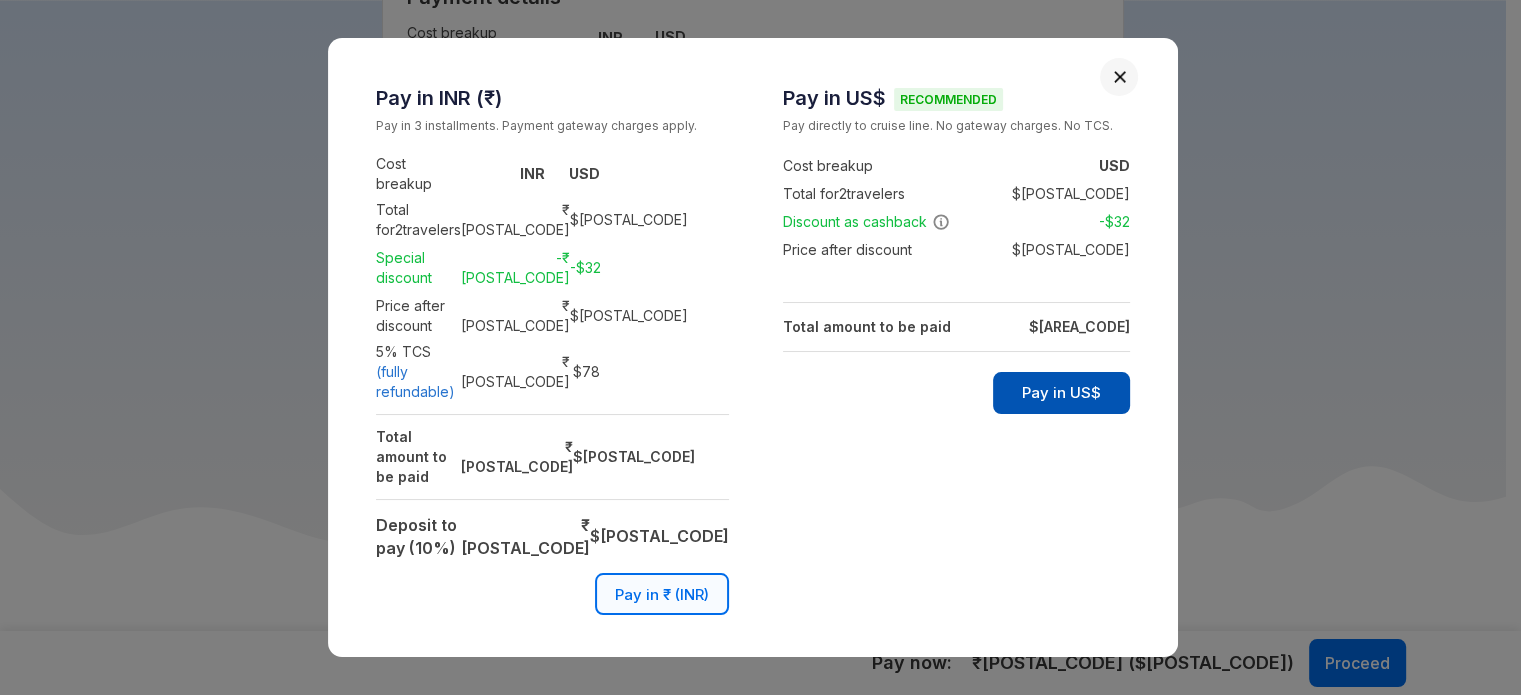 click on "Pay in US$" at bounding box center (1061, 393) 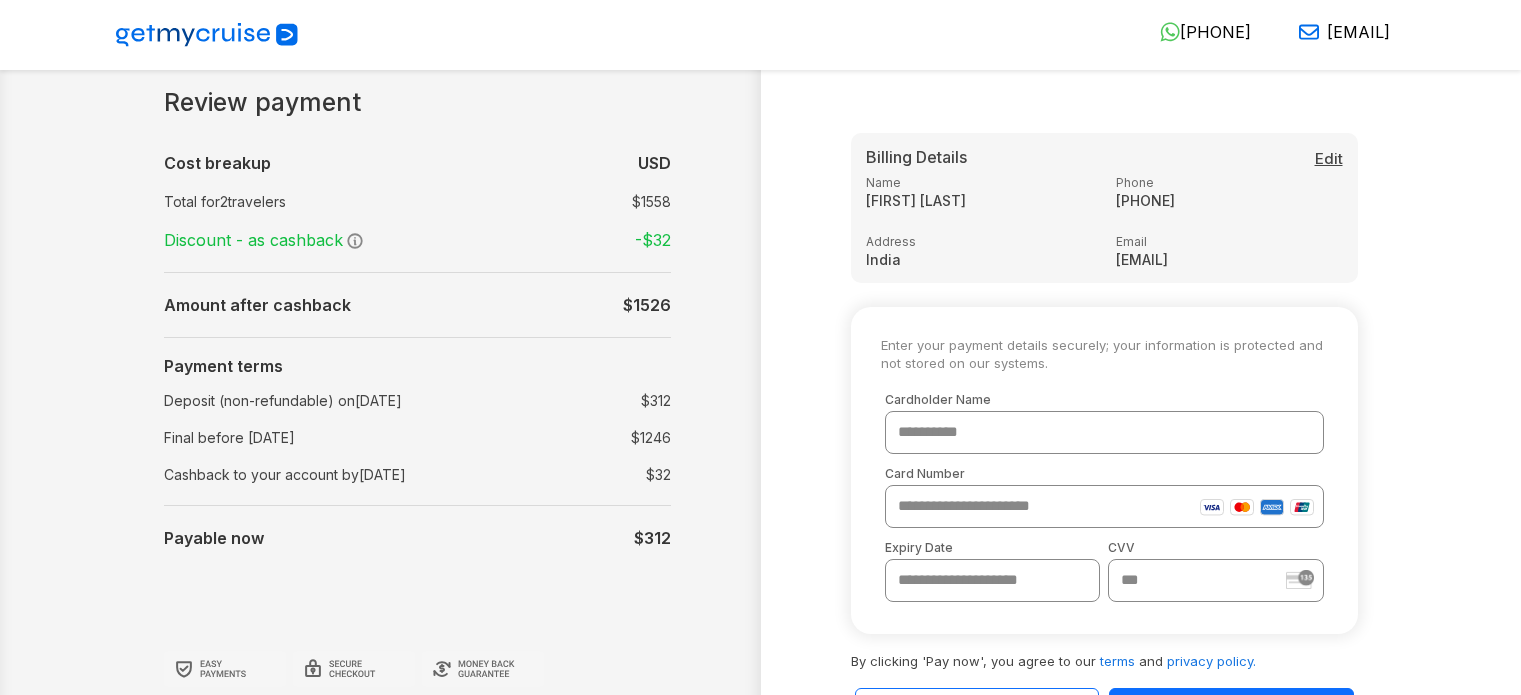 scroll, scrollTop: 0, scrollLeft: 0, axis: both 